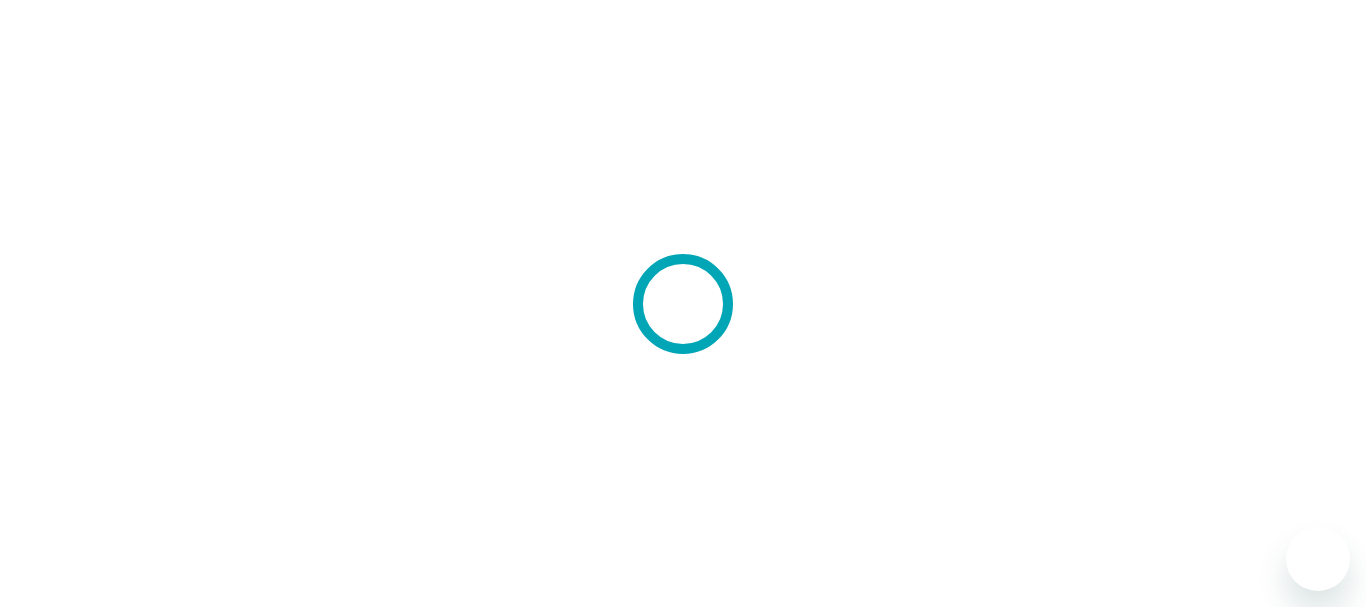scroll, scrollTop: 0, scrollLeft: 0, axis: both 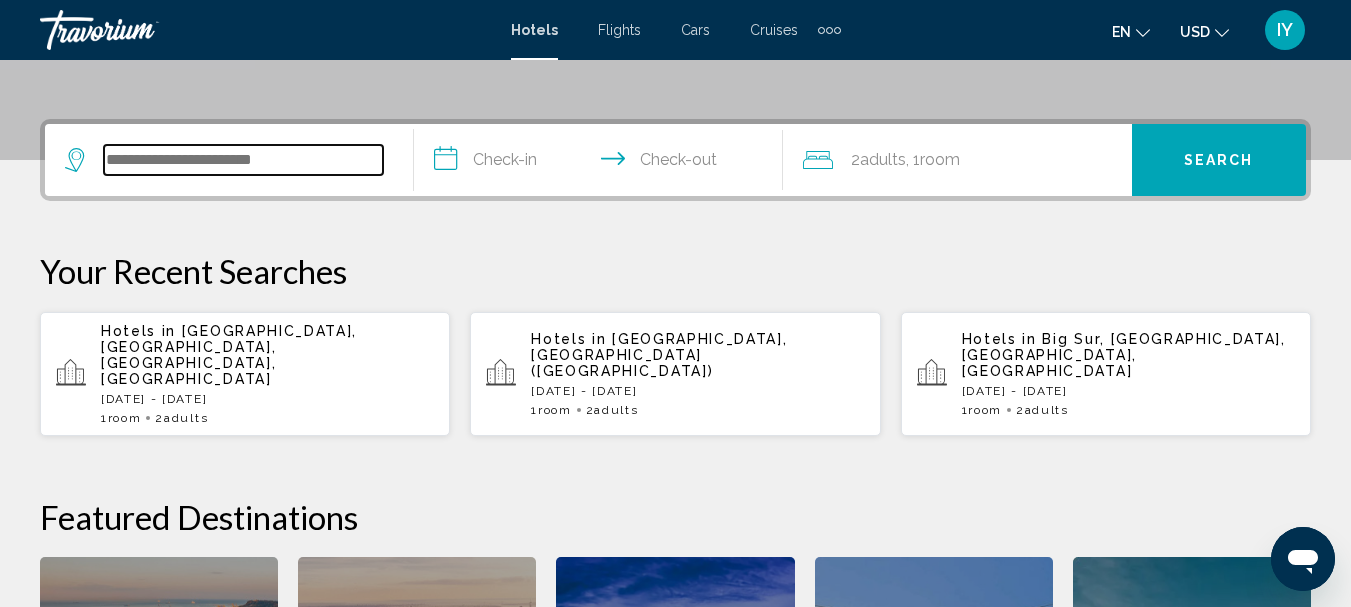 click at bounding box center [243, 160] 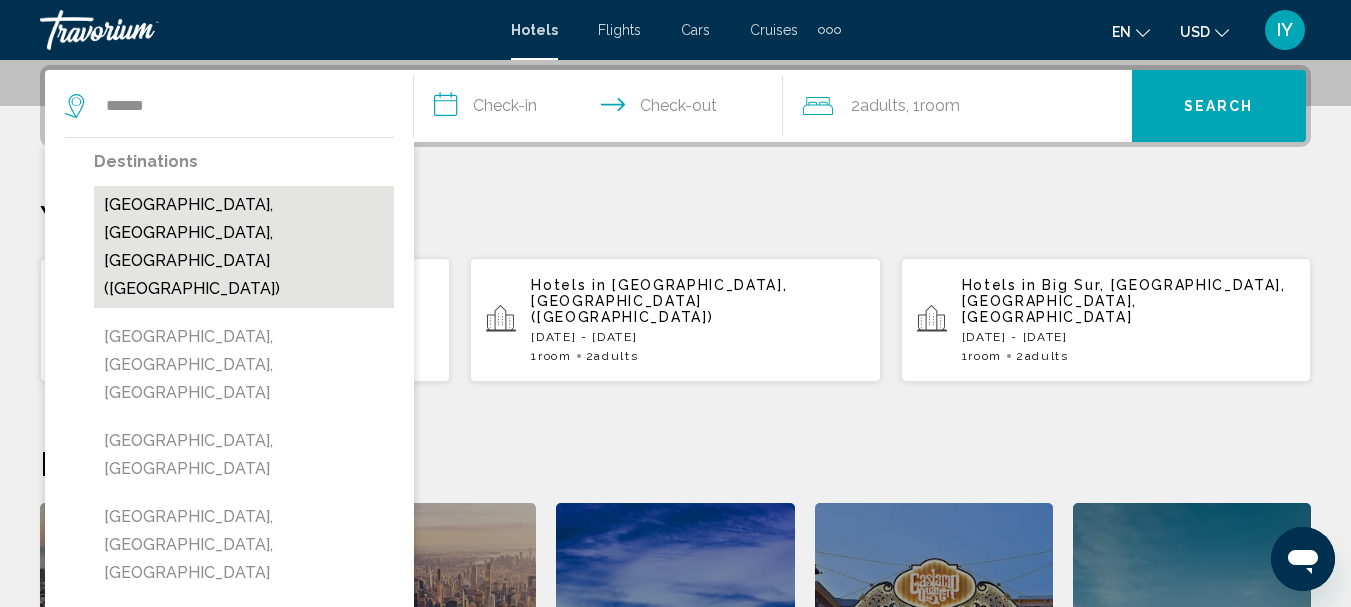 click on "[GEOGRAPHIC_DATA], [GEOGRAPHIC_DATA], [GEOGRAPHIC_DATA] ([GEOGRAPHIC_DATA])" at bounding box center (244, 247) 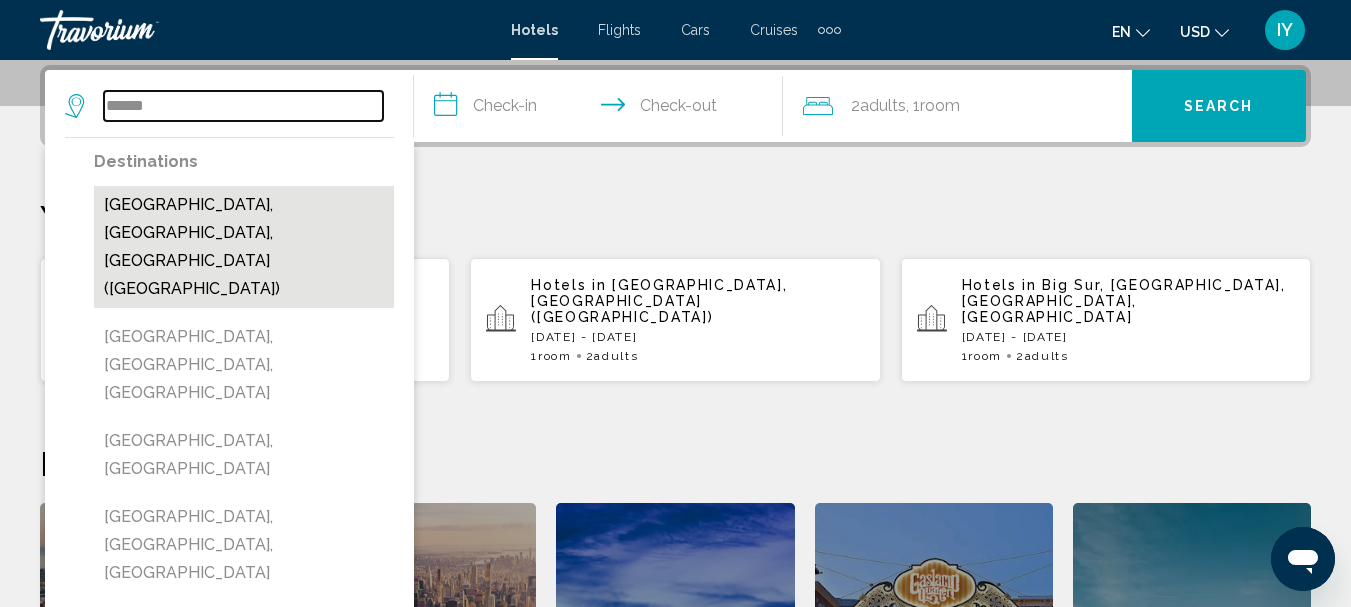 type on "**********" 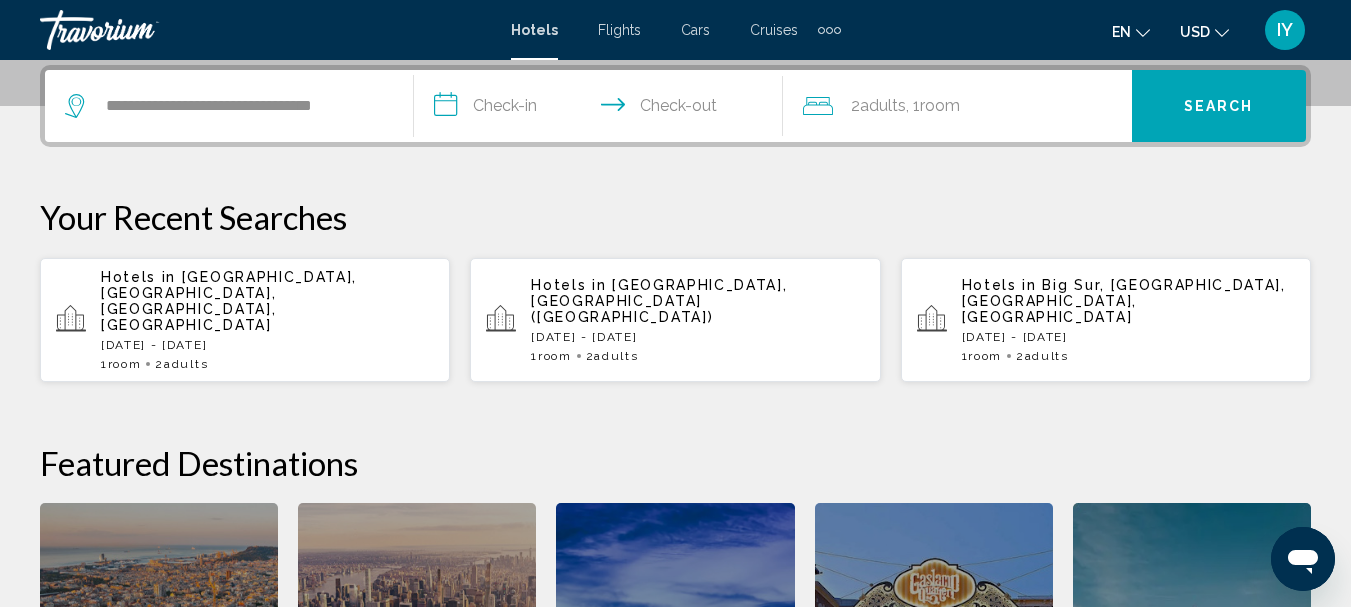 click on "**********" at bounding box center (602, 109) 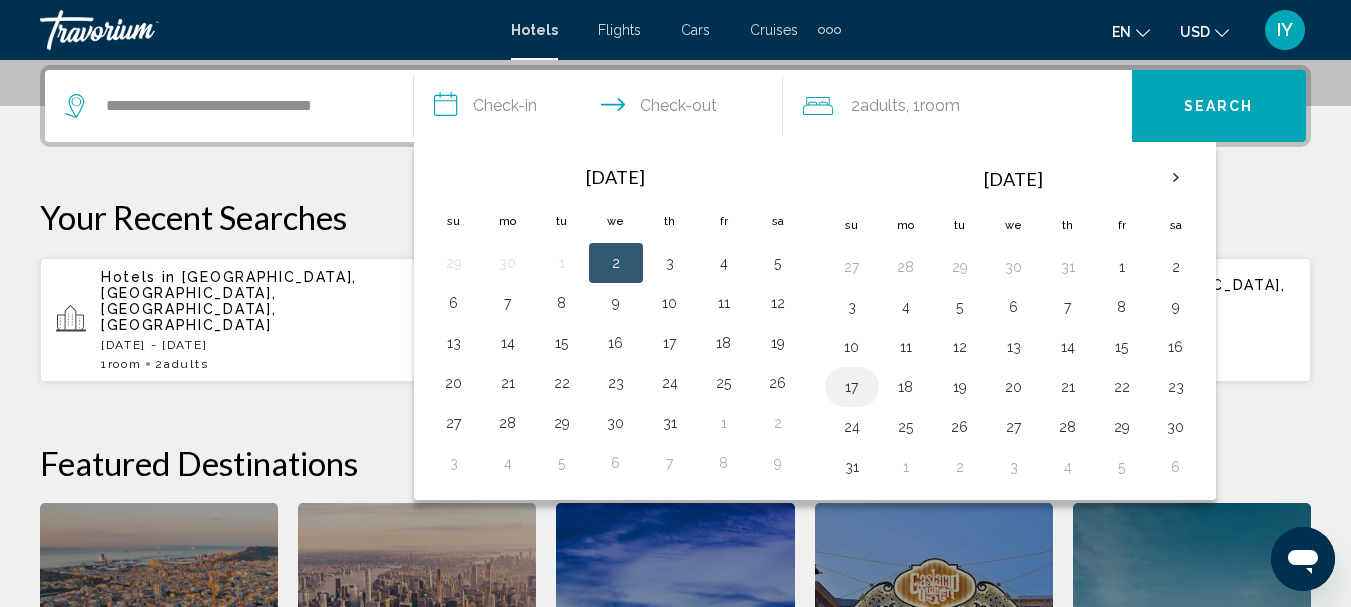 click on "17" at bounding box center [852, 387] 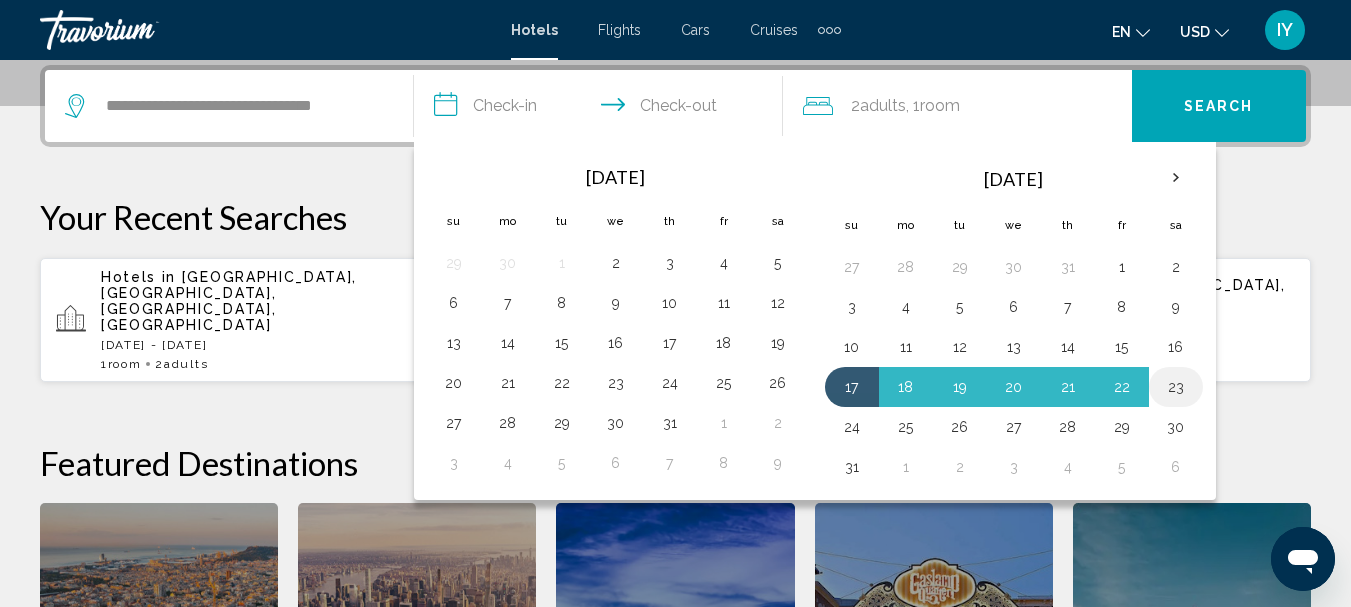 click on "23" at bounding box center [1176, 387] 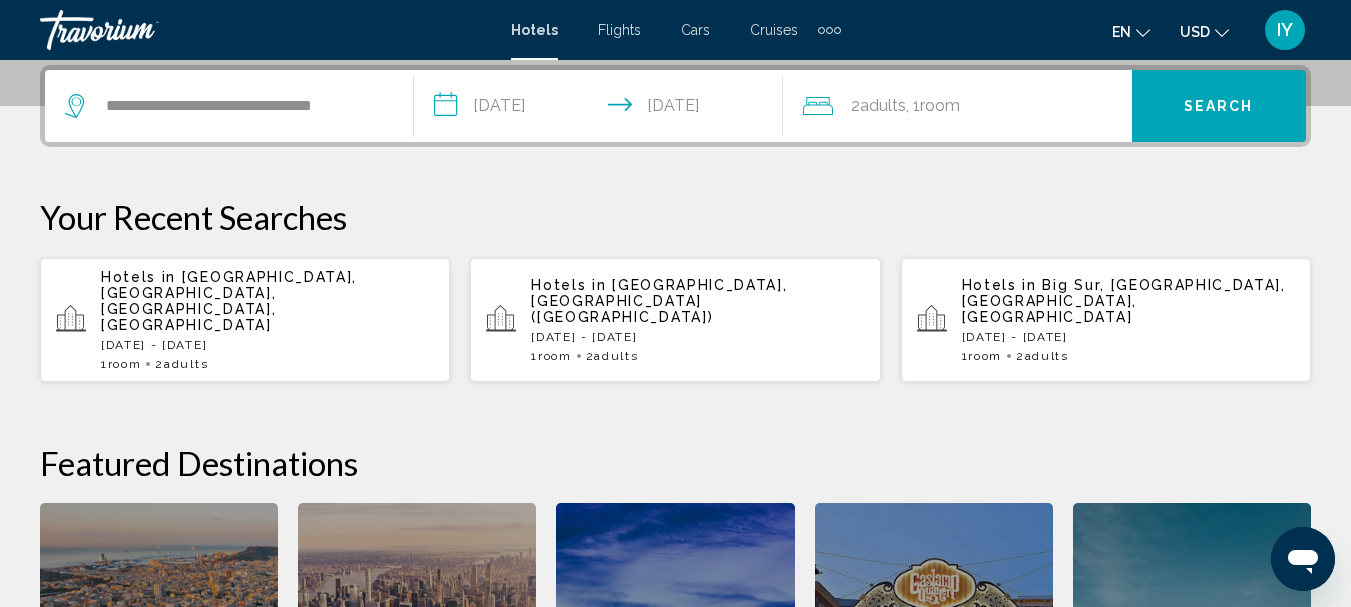 click on "Search" at bounding box center [1219, 107] 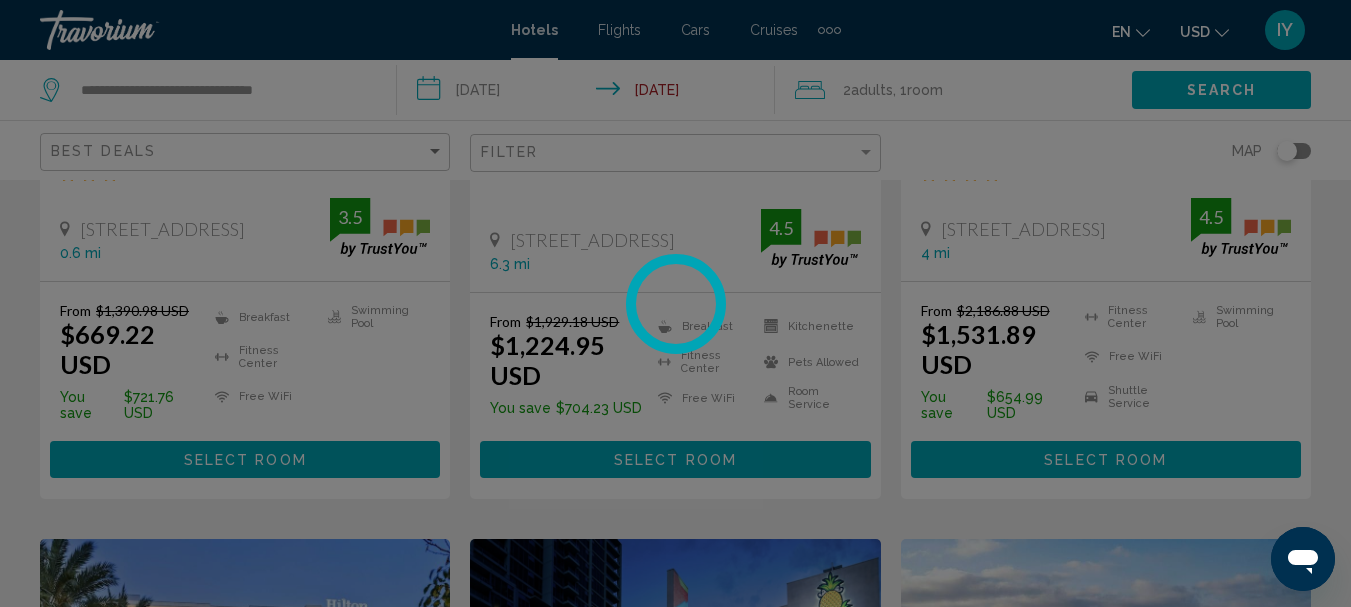 scroll, scrollTop: 0, scrollLeft: 0, axis: both 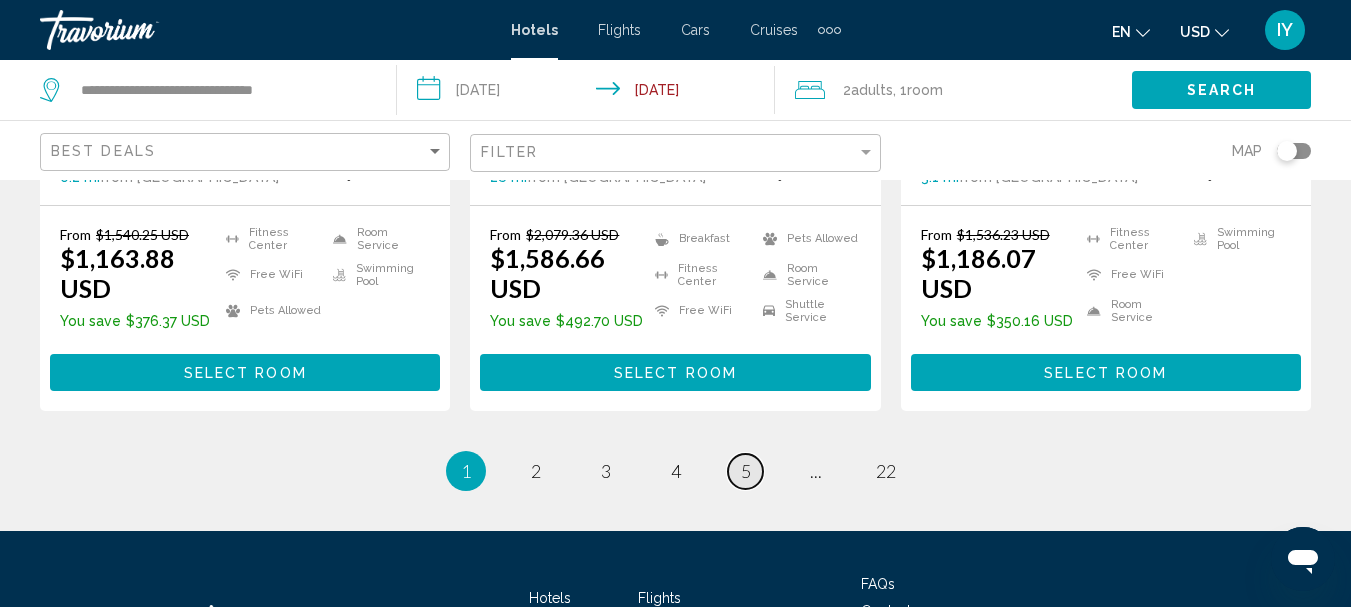 click on "5" at bounding box center (746, 471) 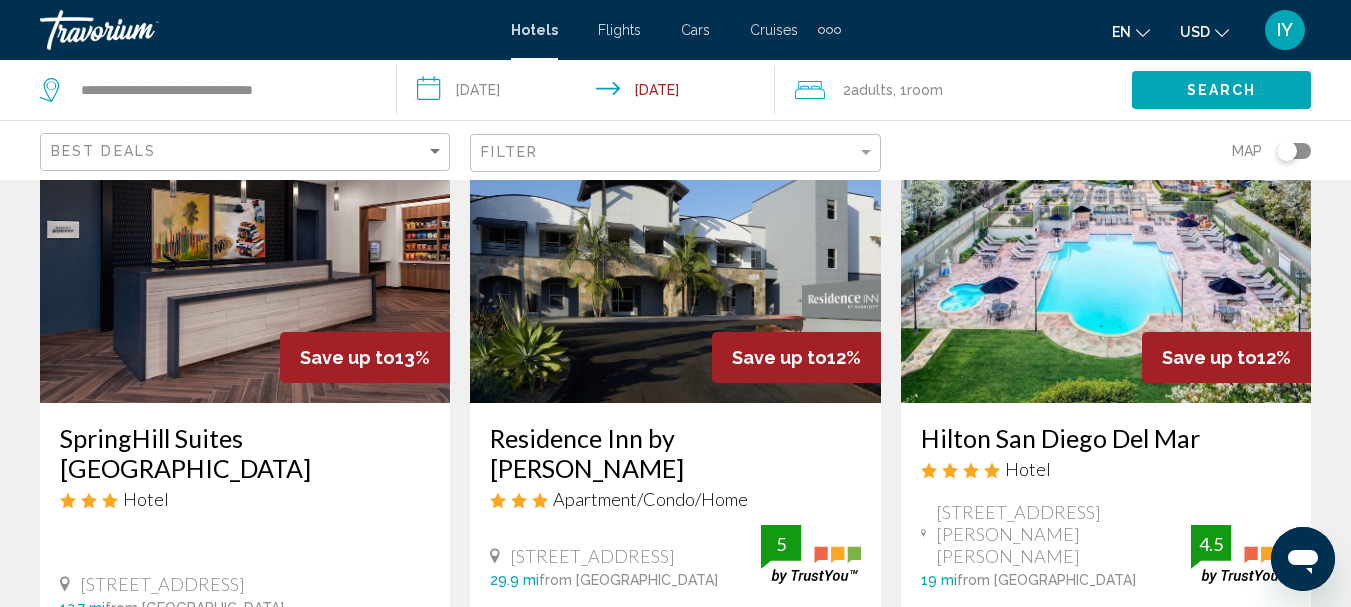 scroll, scrollTop: 0, scrollLeft: 0, axis: both 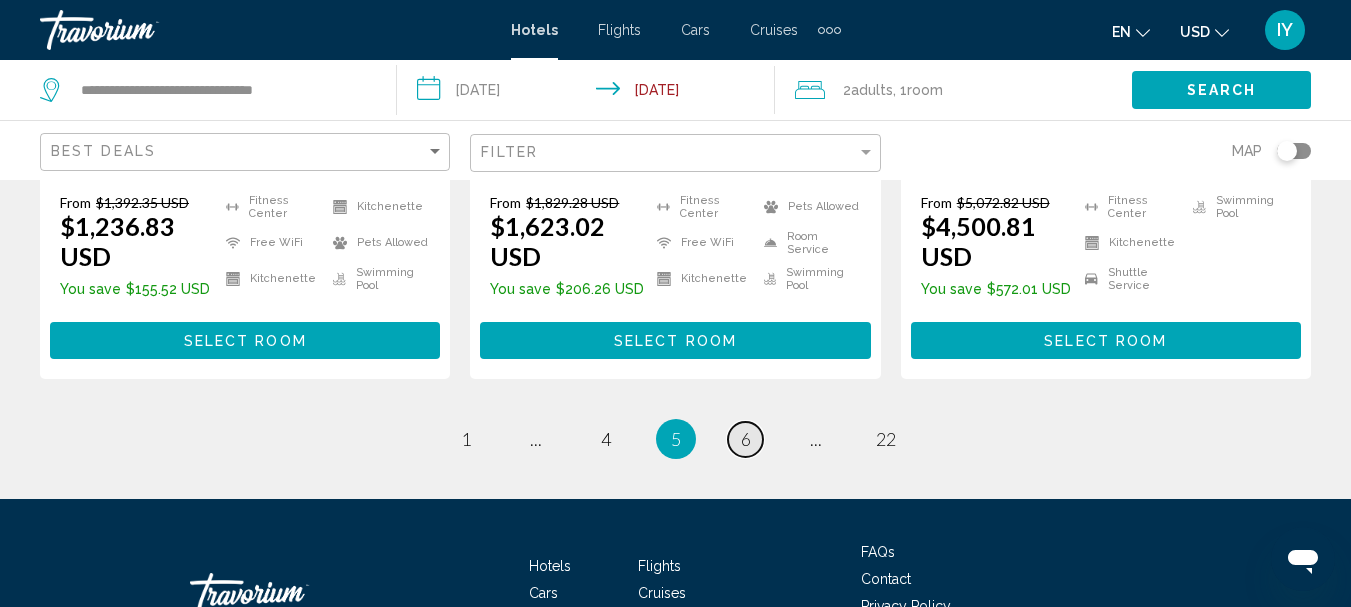click on "page  6" at bounding box center [745, 439] 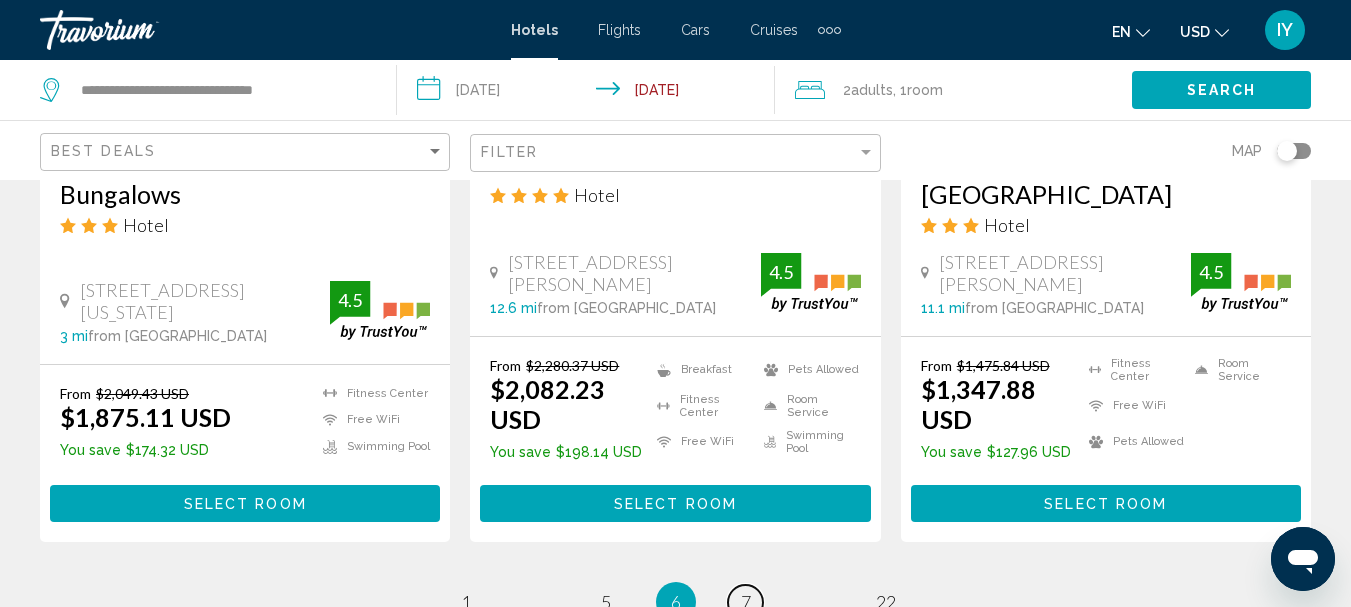 scroll, scrollTop: 2855, scrollLeft: 0, axis: vertical 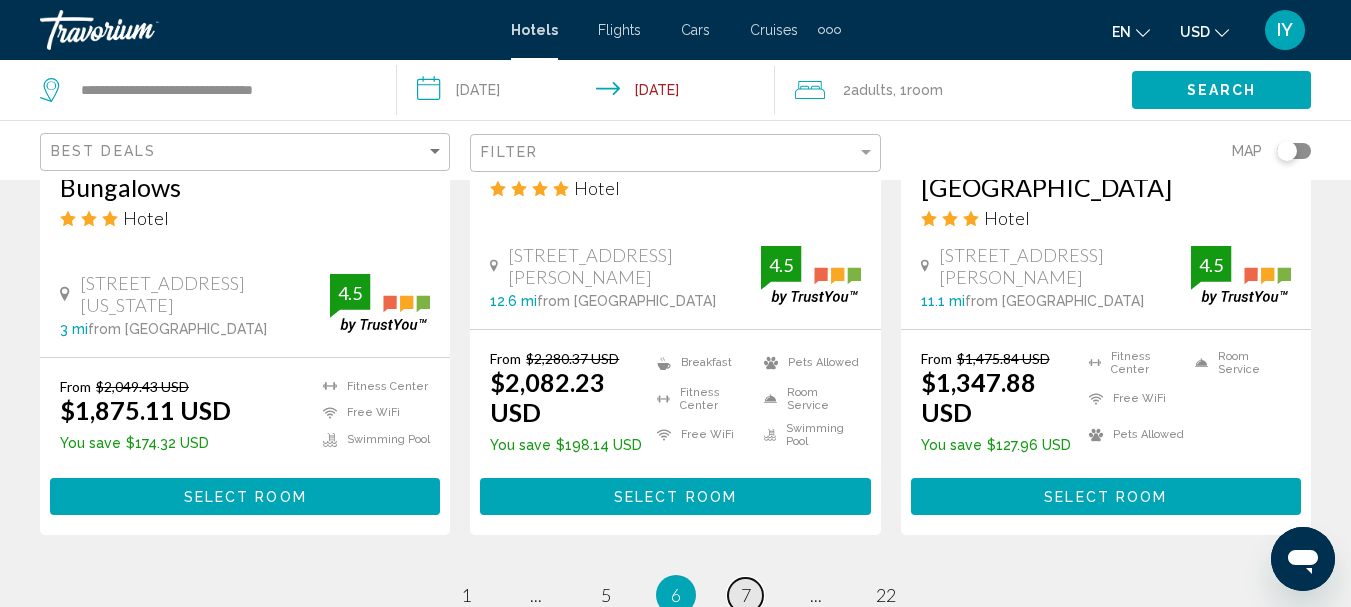 click on "page  7" at bounding box center [745, 595] 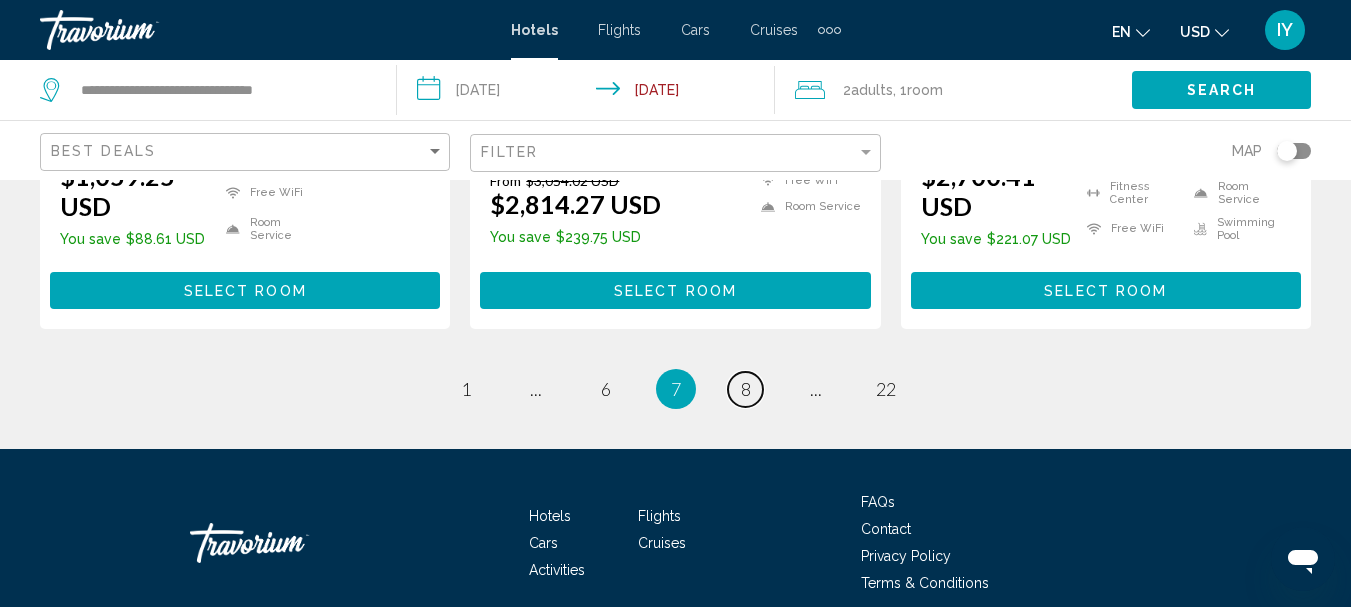 scroll, scrollTop: 2947, scrollLeft: 0, axis: vertical 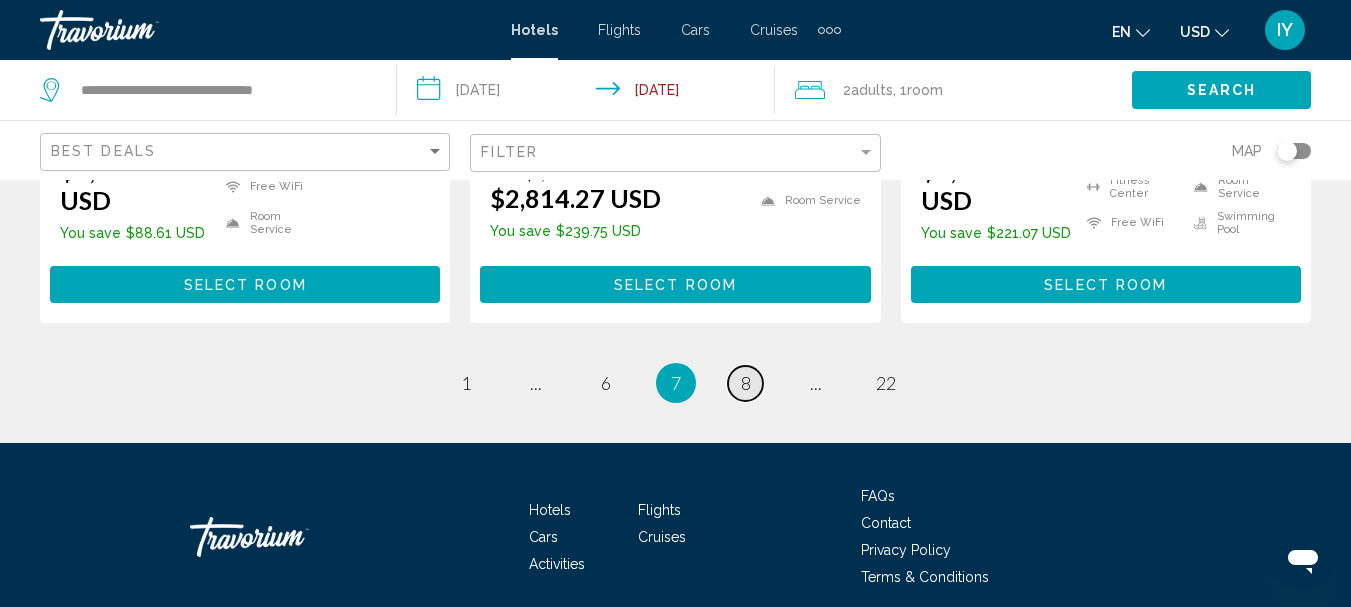 click on "page  8" at bounding box center (745, 383) 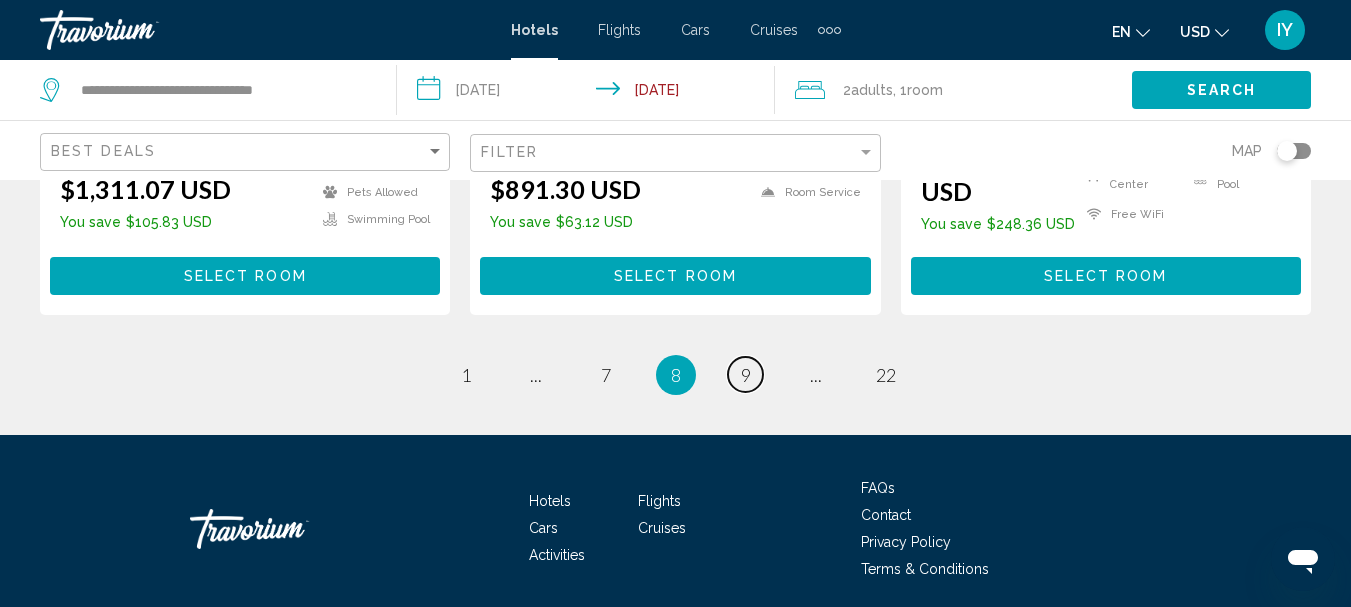 scroll, scrollTop: 3001, scrollLeft: 0, axis: vertical 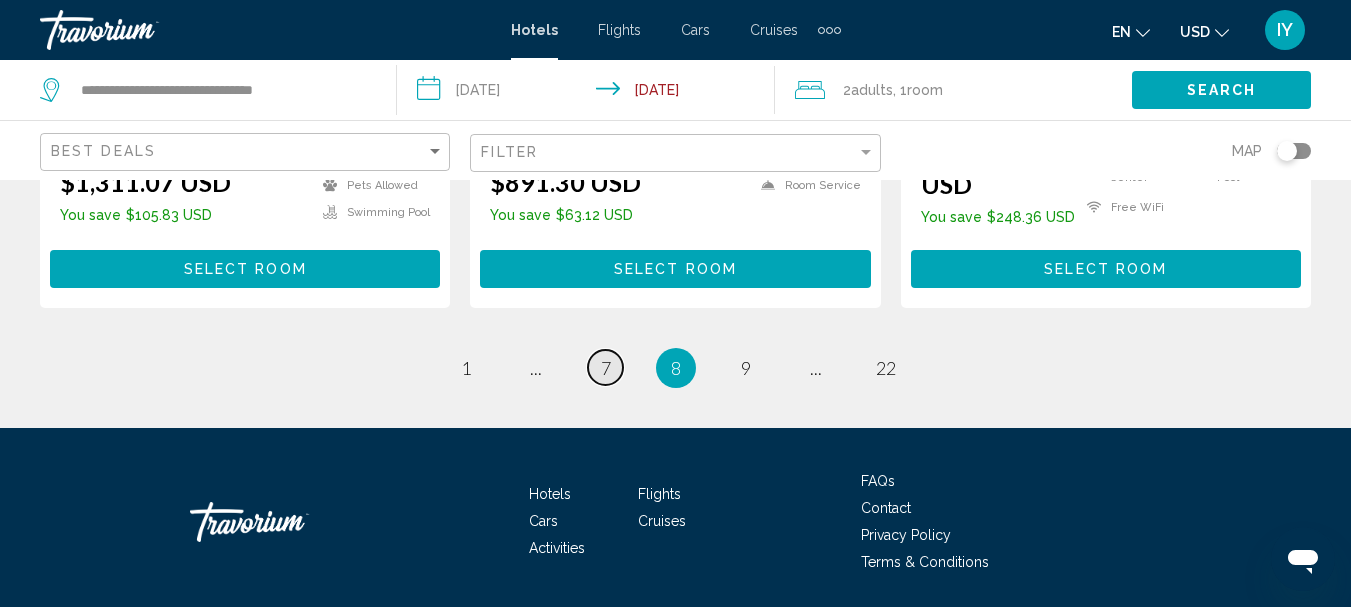 click on "7" at bounding box center (606, 368) 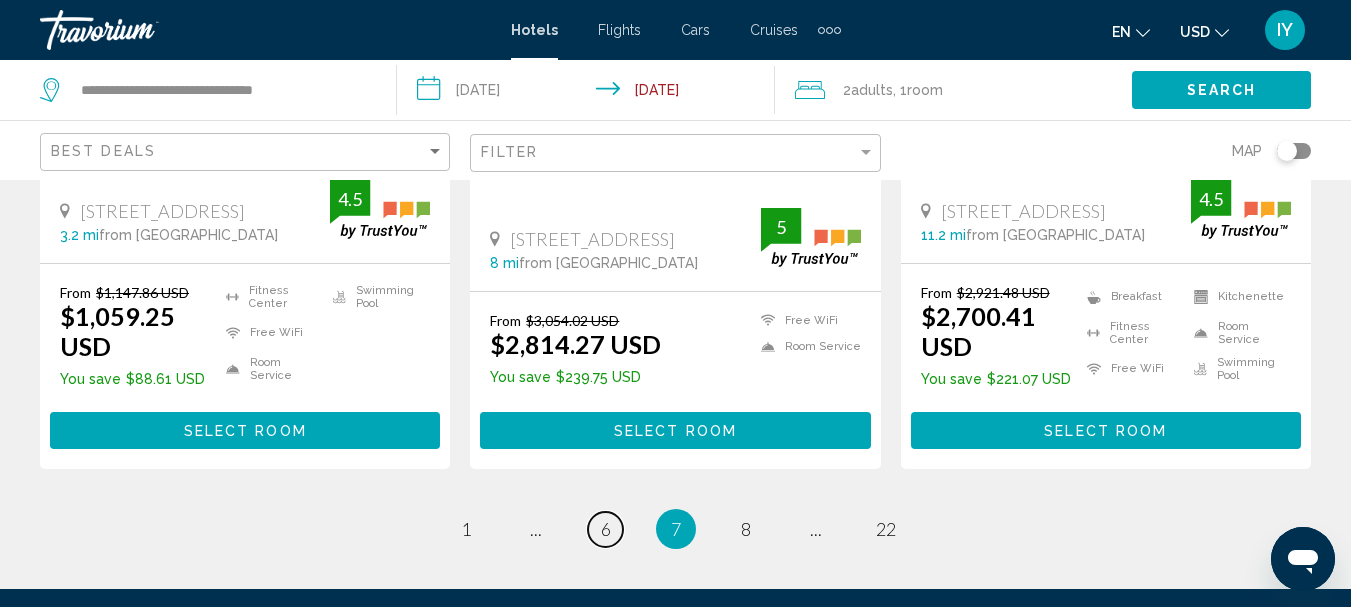 scroll, scrollTop: 3030, scrollLeft: 0, axis: vertical 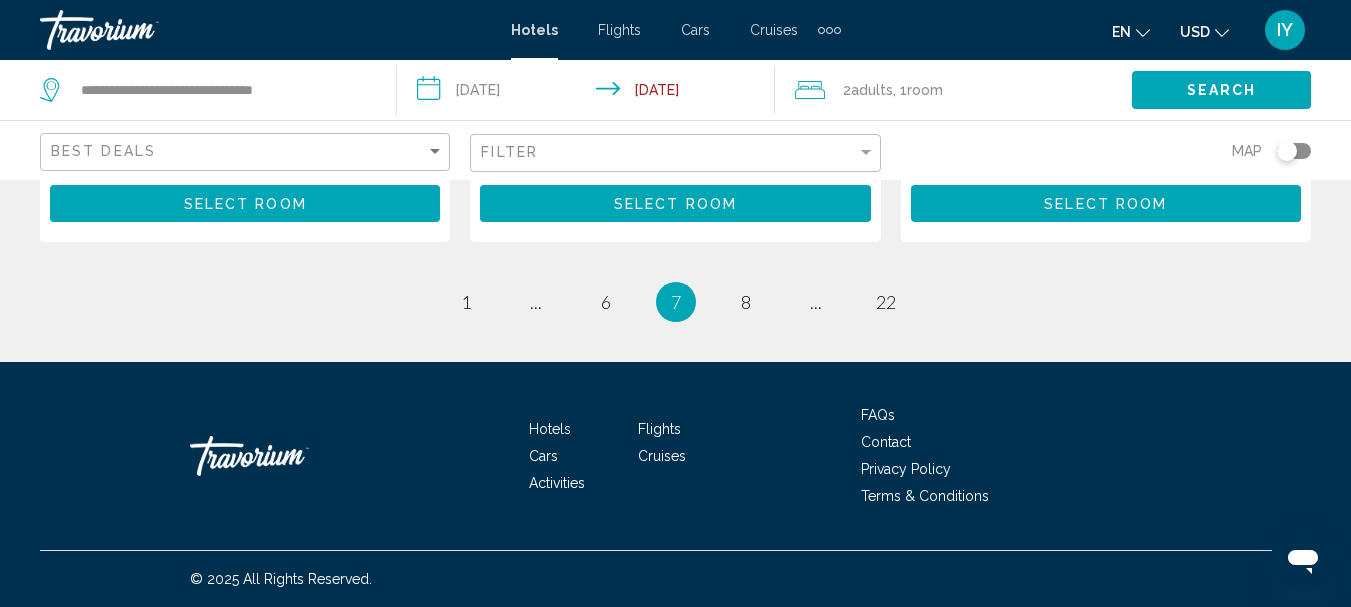 click on "page  6" at bounding box center [606, 302] 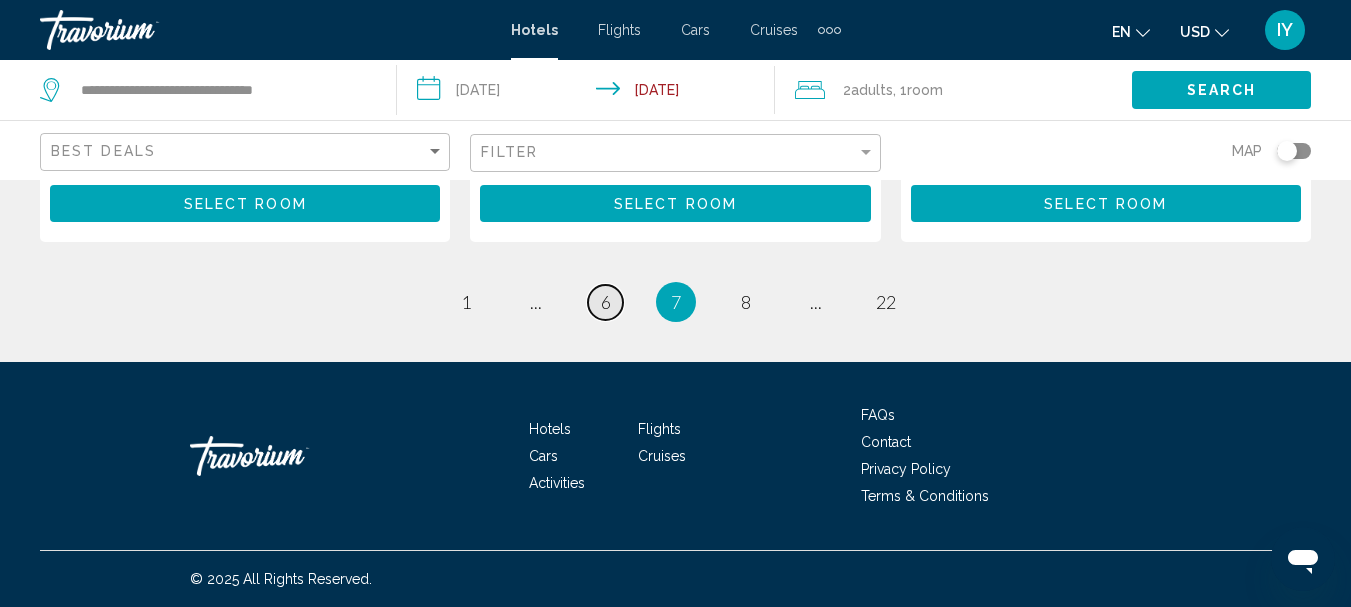 click on "6" at bounding box center (606, 302) 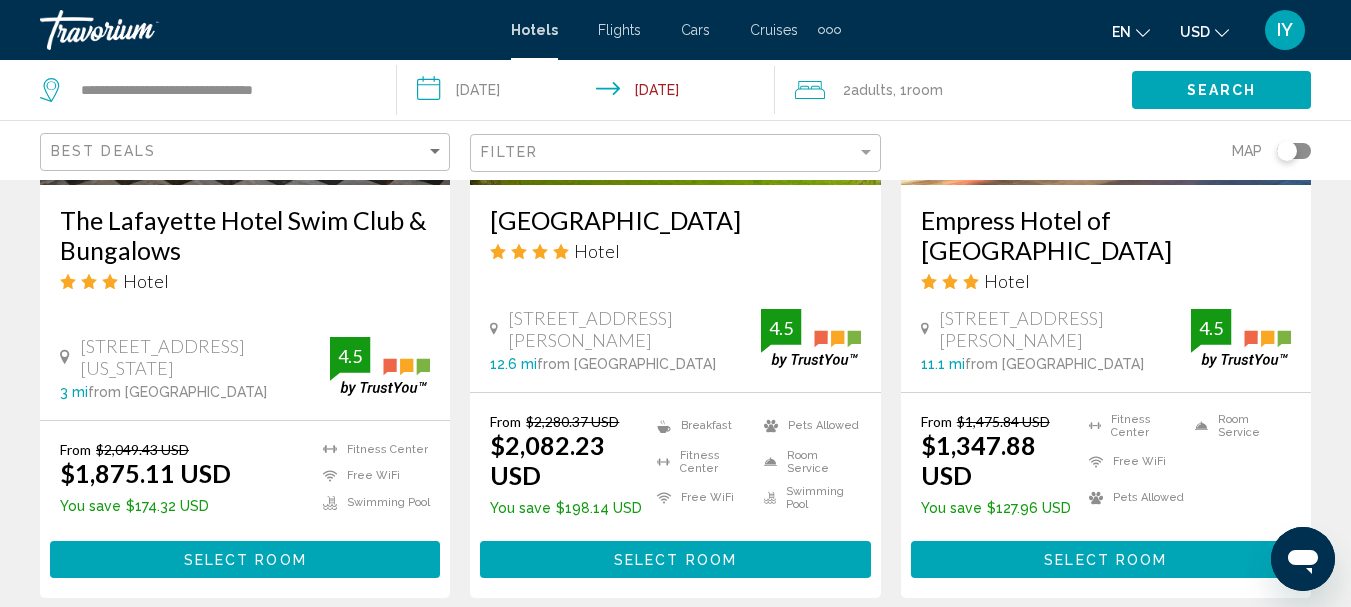 scroll, scrollTop: 2804, scrollLeft: 0, axis: vertical 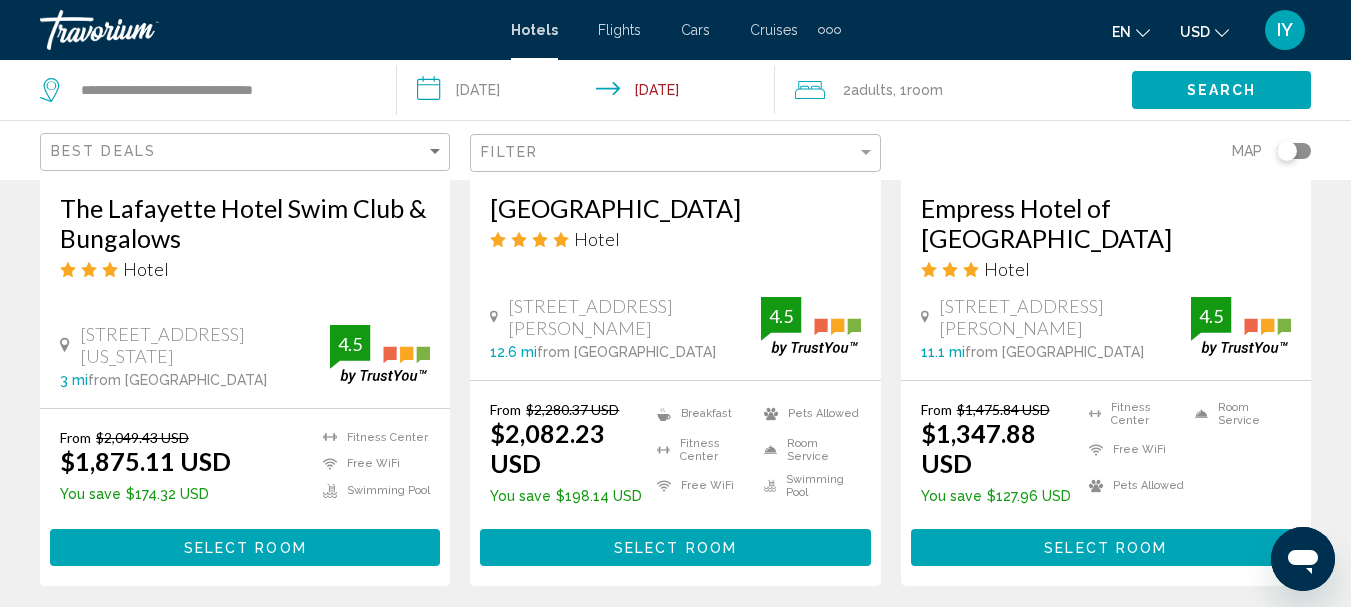 click on "5" at bounding box center (606, 646) 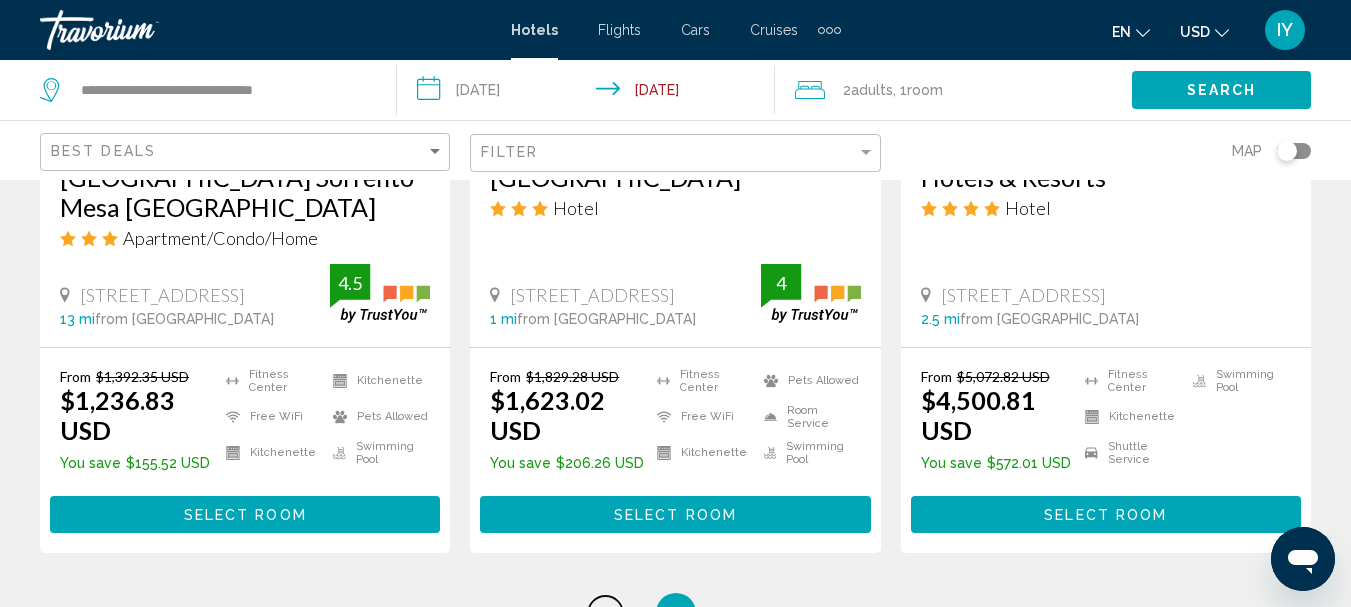 scroll, scrollTop: 2951, scrollLeft: 0, axis: vertical 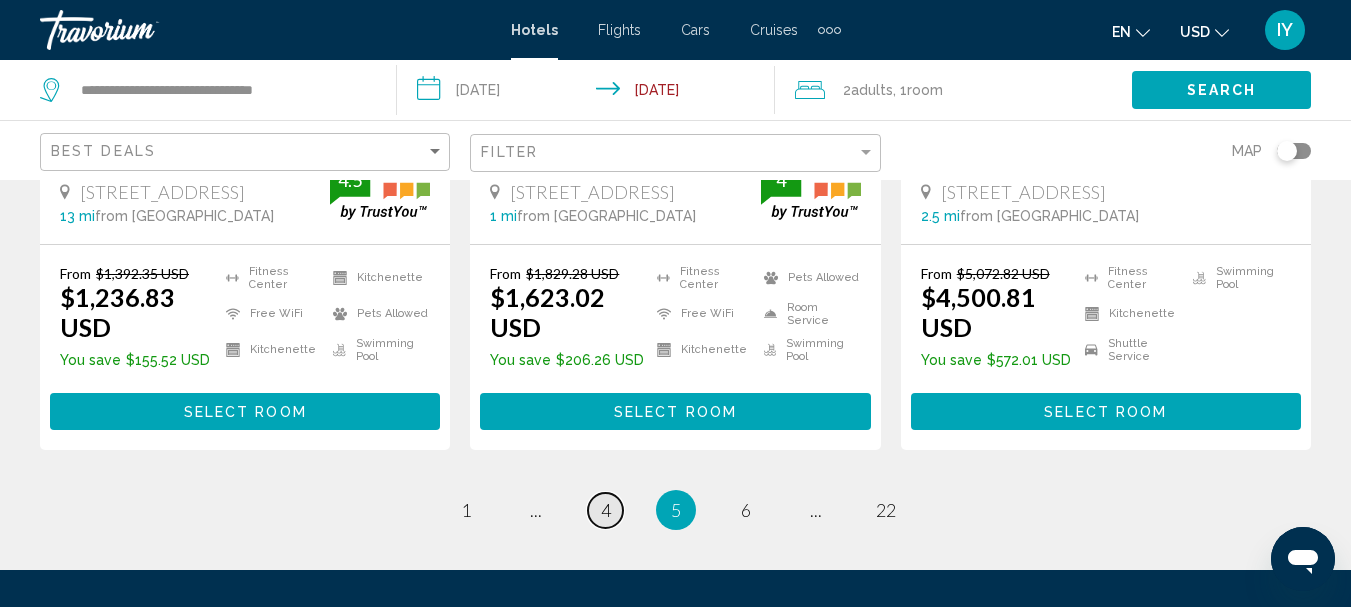 click on "page  4" at bounding box center [605, 510] 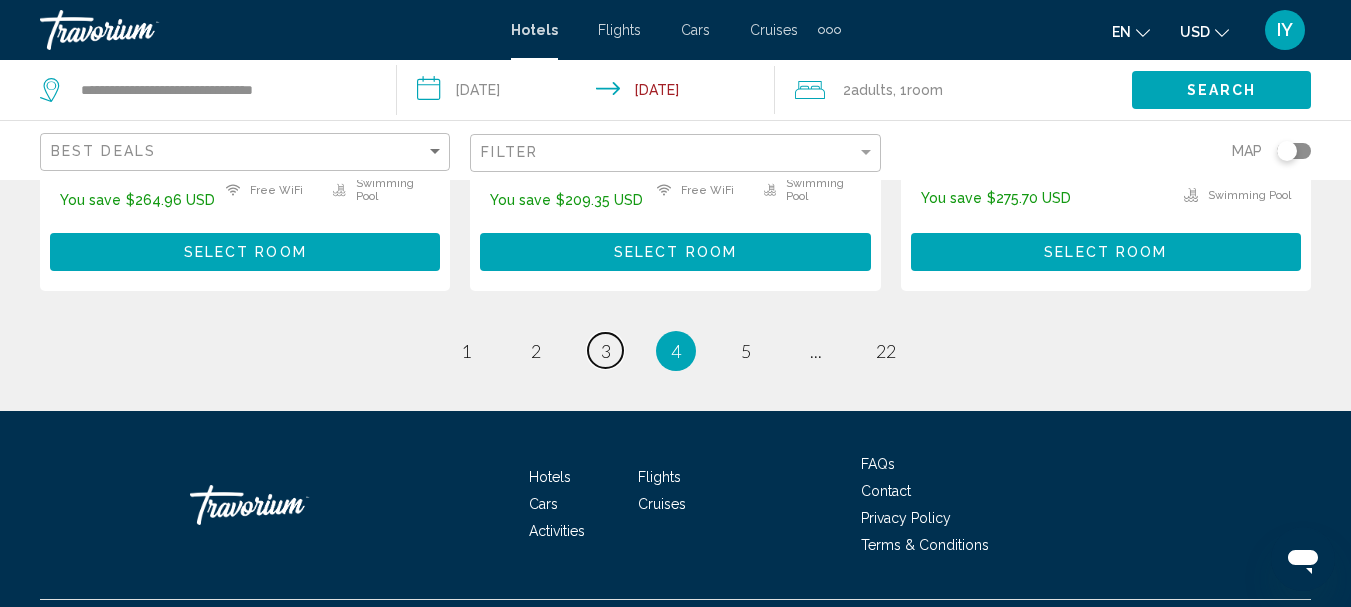 scroll, scrollTop: 3027, scrollLeft: 0, axis: vertical 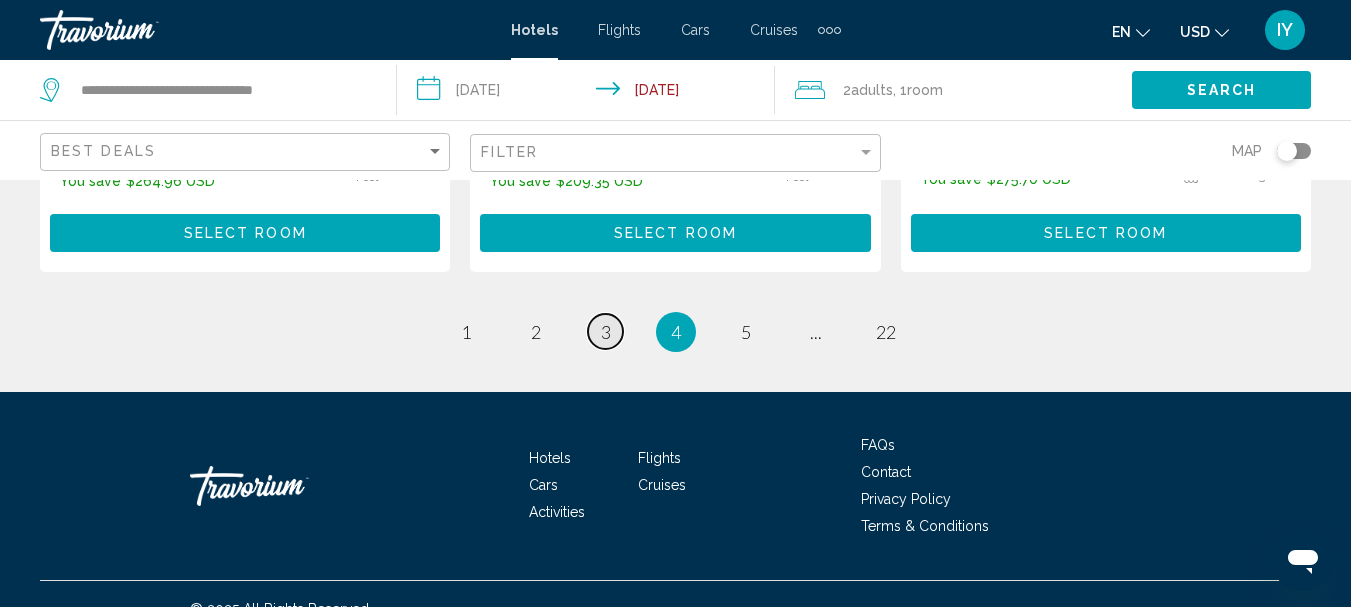click on "page  3" at bounding box center [605, 331] 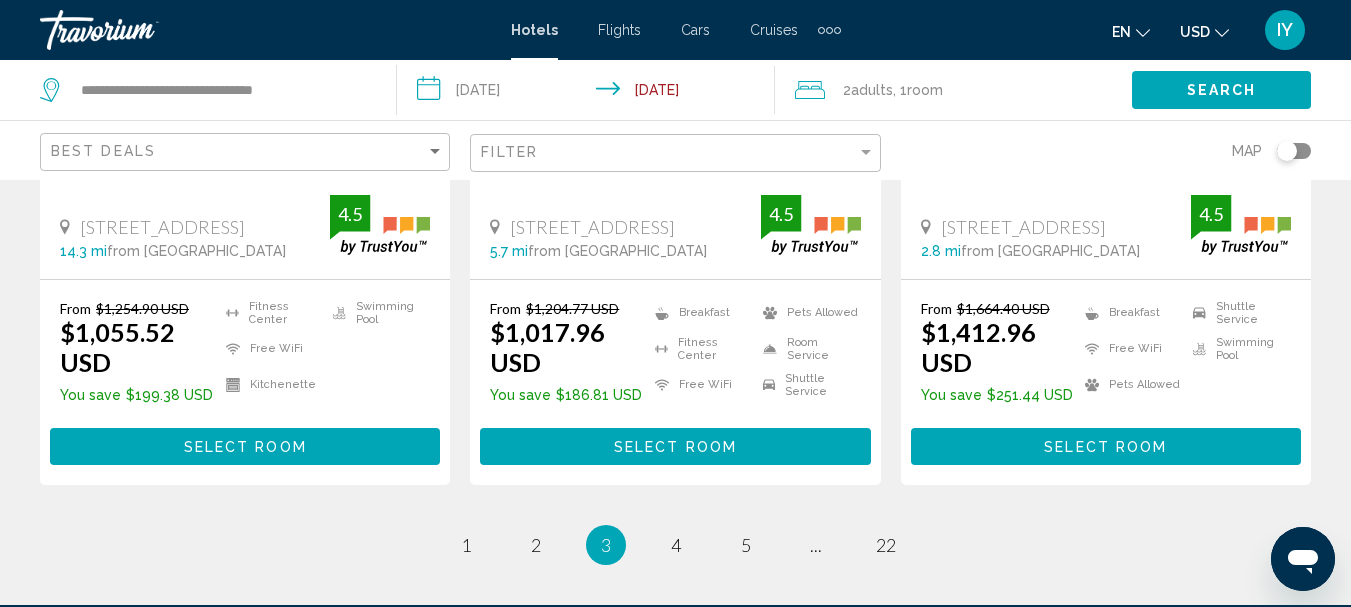 scroll, scrollTop: 3088, scrollLeft: 0, axis: vertical 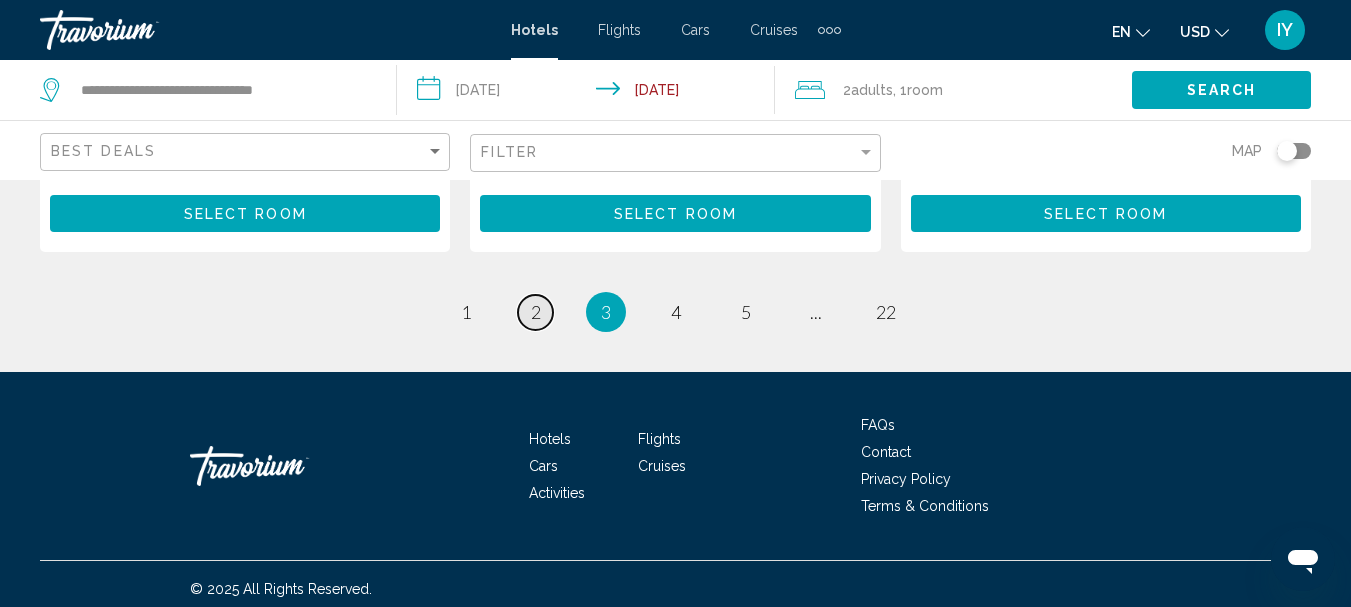 click on "2" at bounding box center [536, 312] 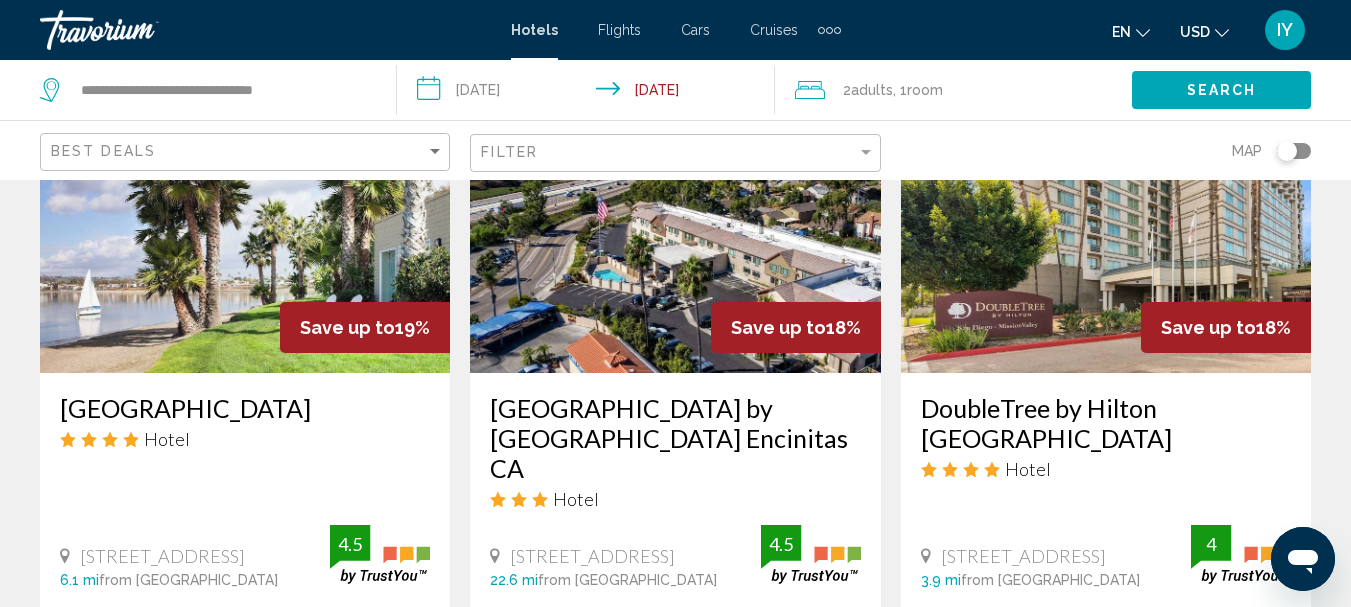 scroll, scrollTop: 2948, scrollLeft: 0, axis: vertical 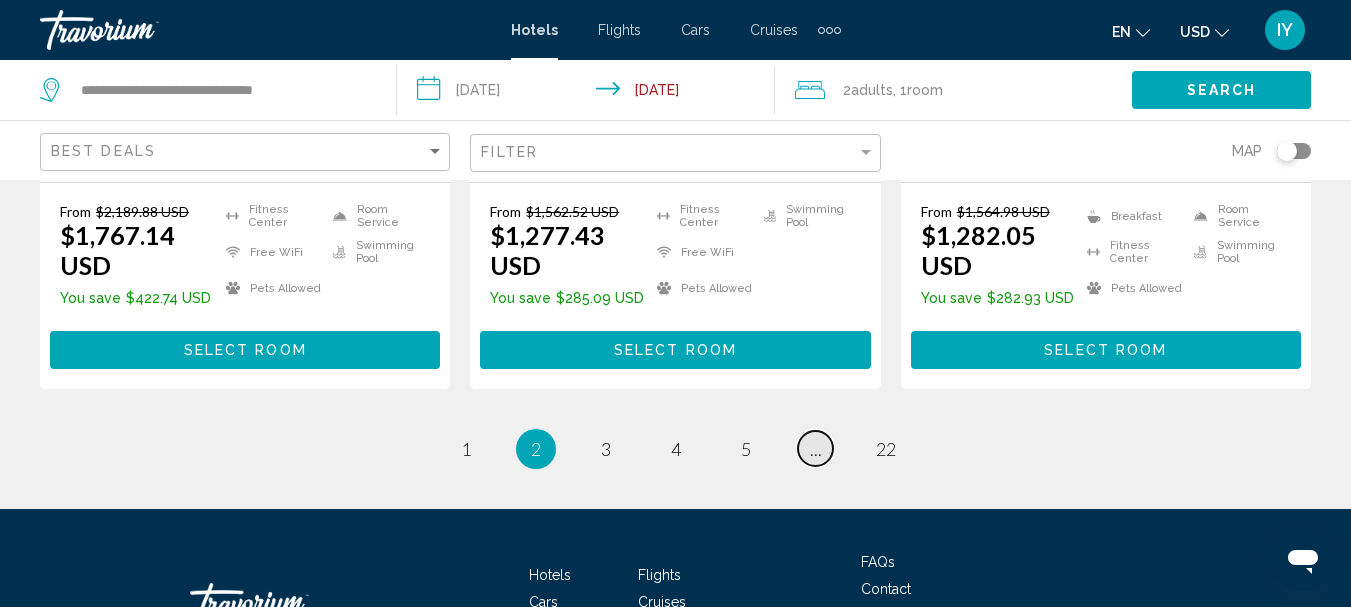 click on "..." at bounding box center (816, 449) 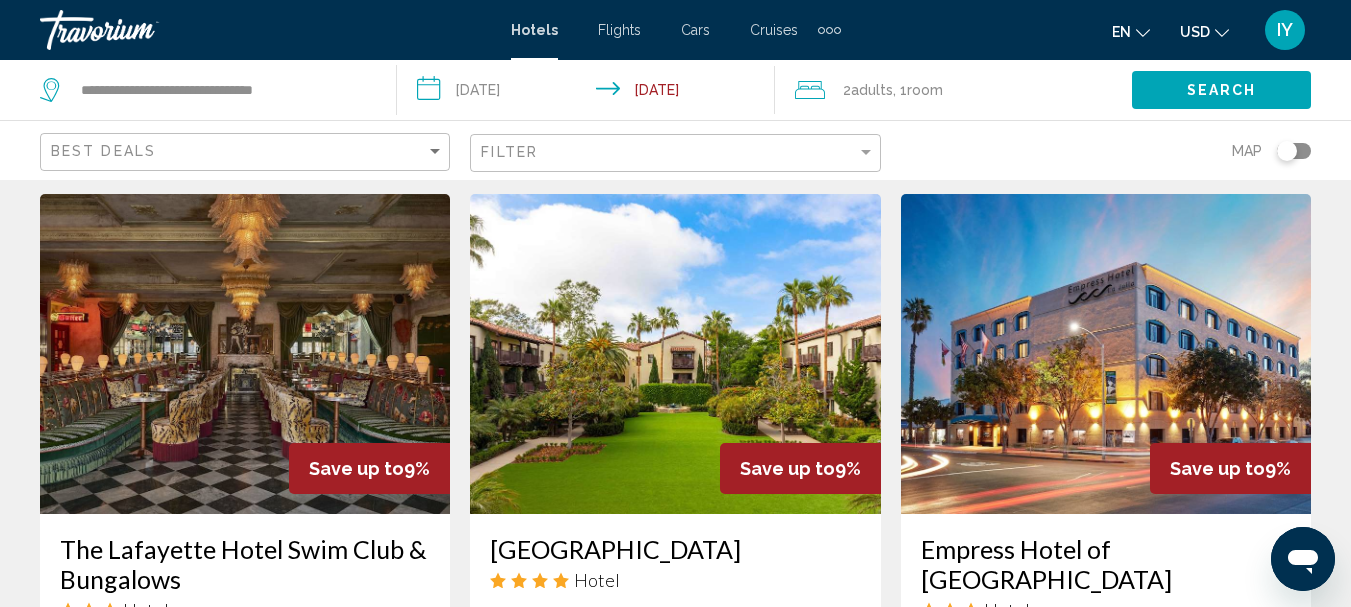 scroll, scrollTop: 3000, scrollLeft: 0, axis: vertical 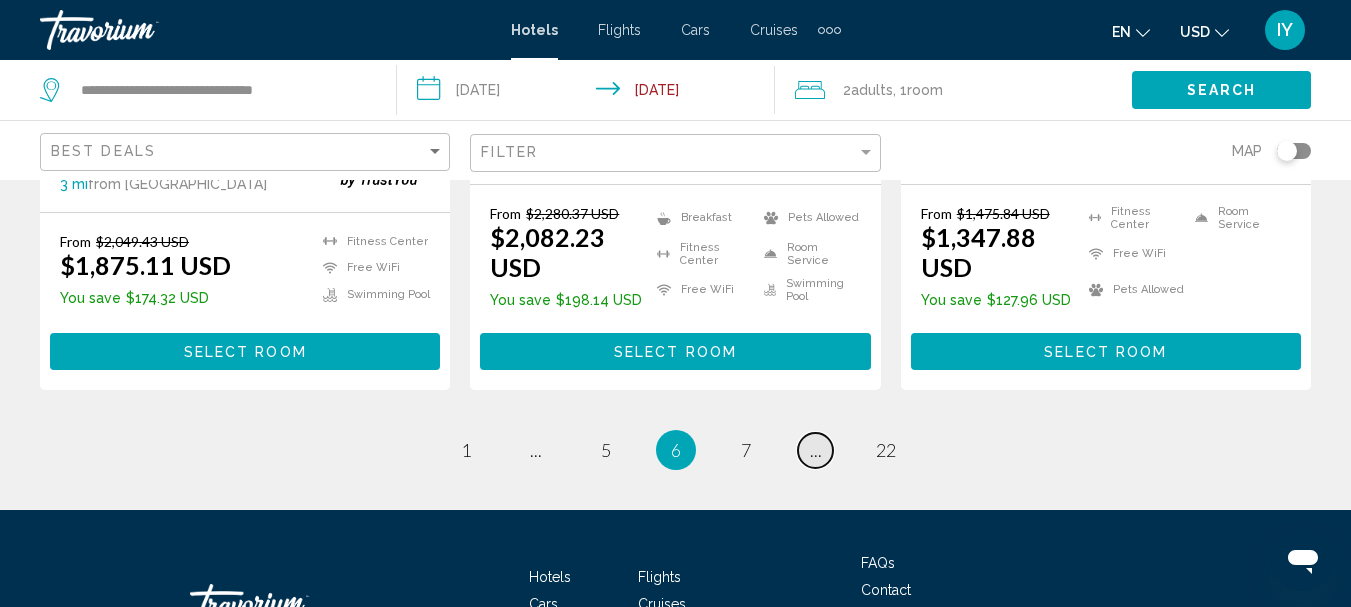 click on "..." at bounding box center [816, 450] 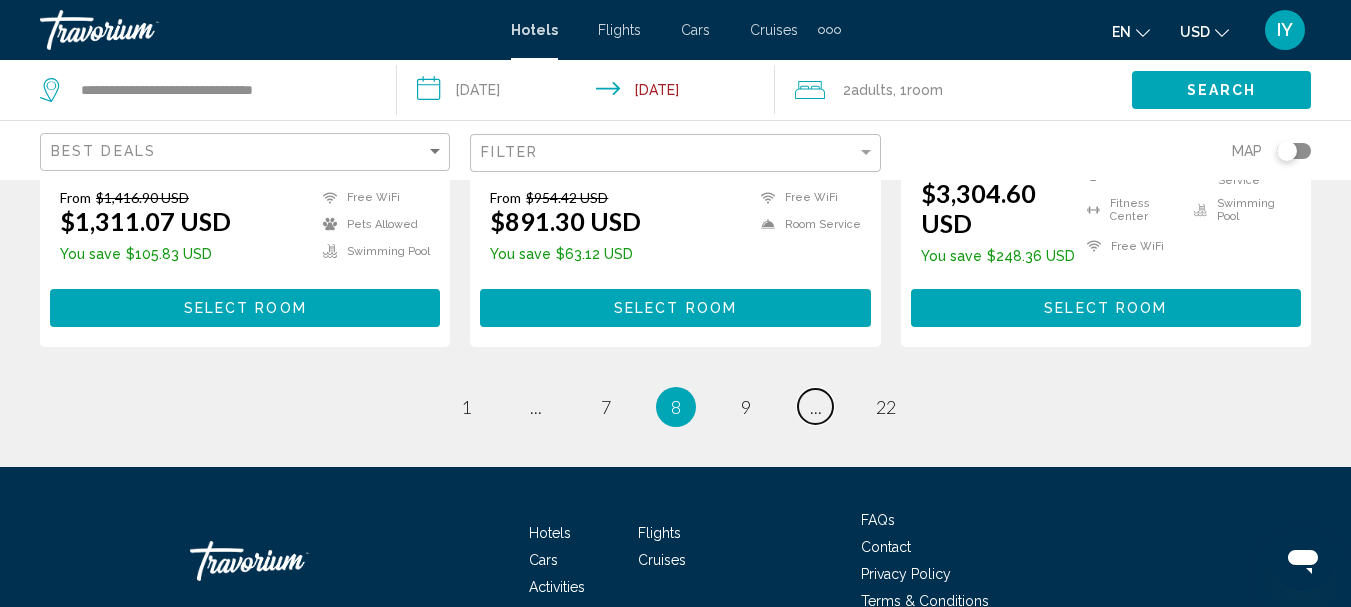 scroll, scrollTop: 2994, scrollLeft: 0, axis: vertical 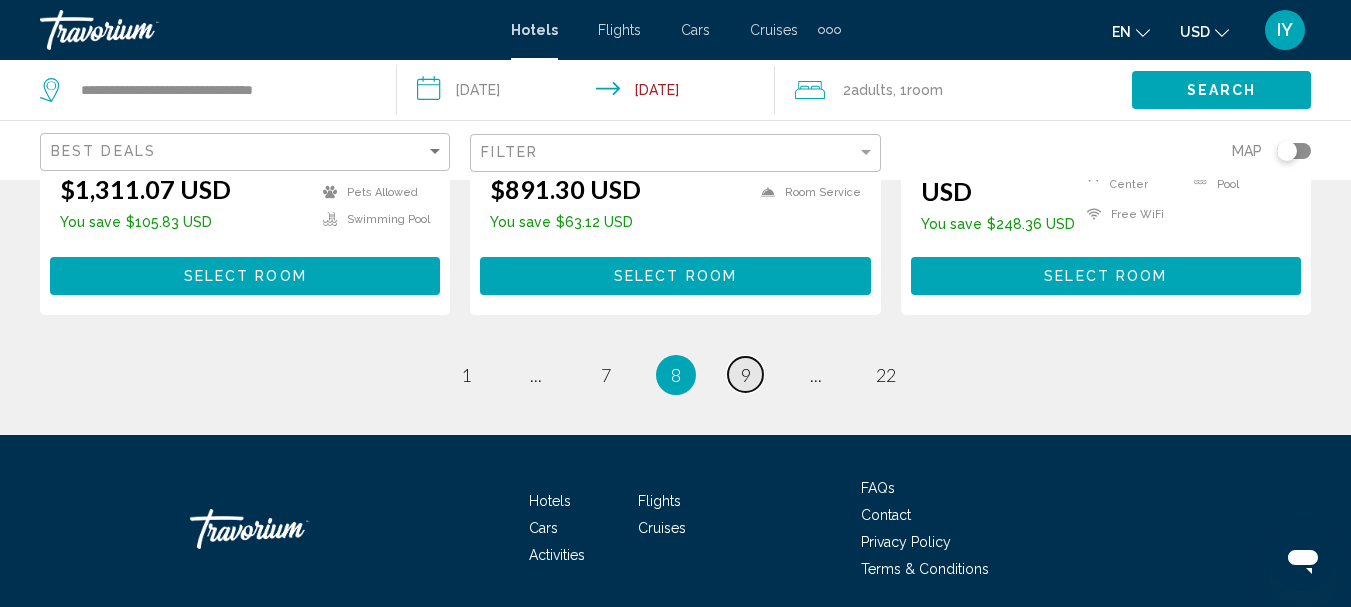click on "page  9" at bounding box center [745, 374] 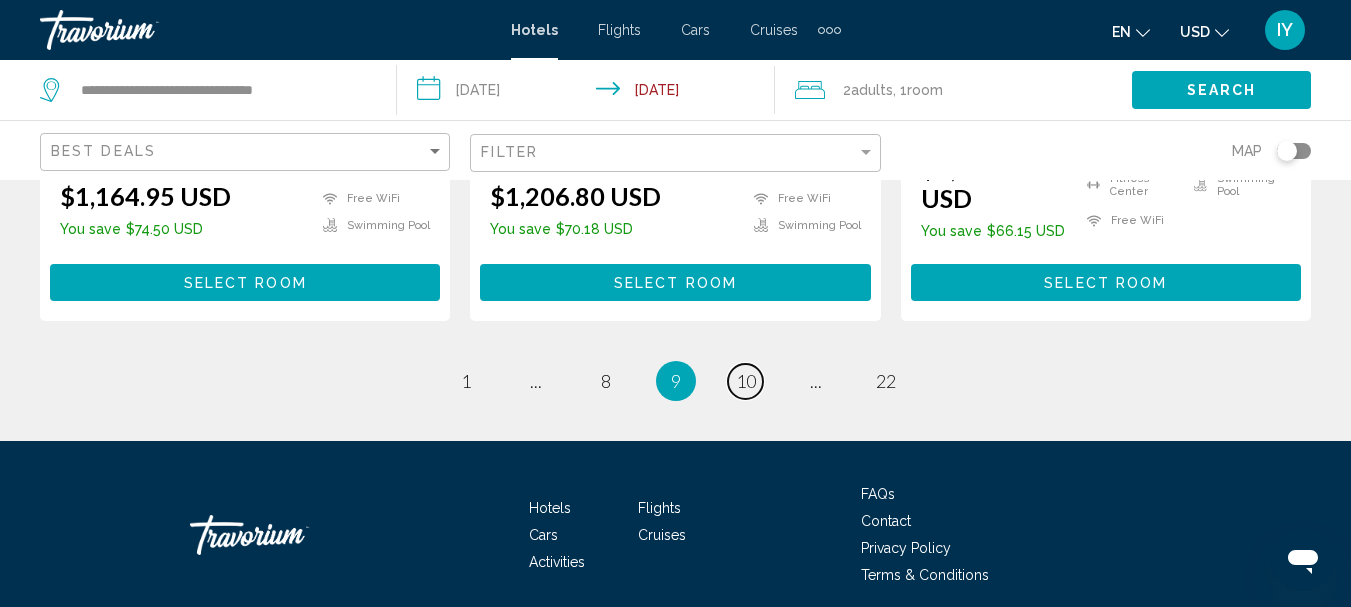 scroll, scrollTop: 2944, scrollLeft: 0, axis: vertical 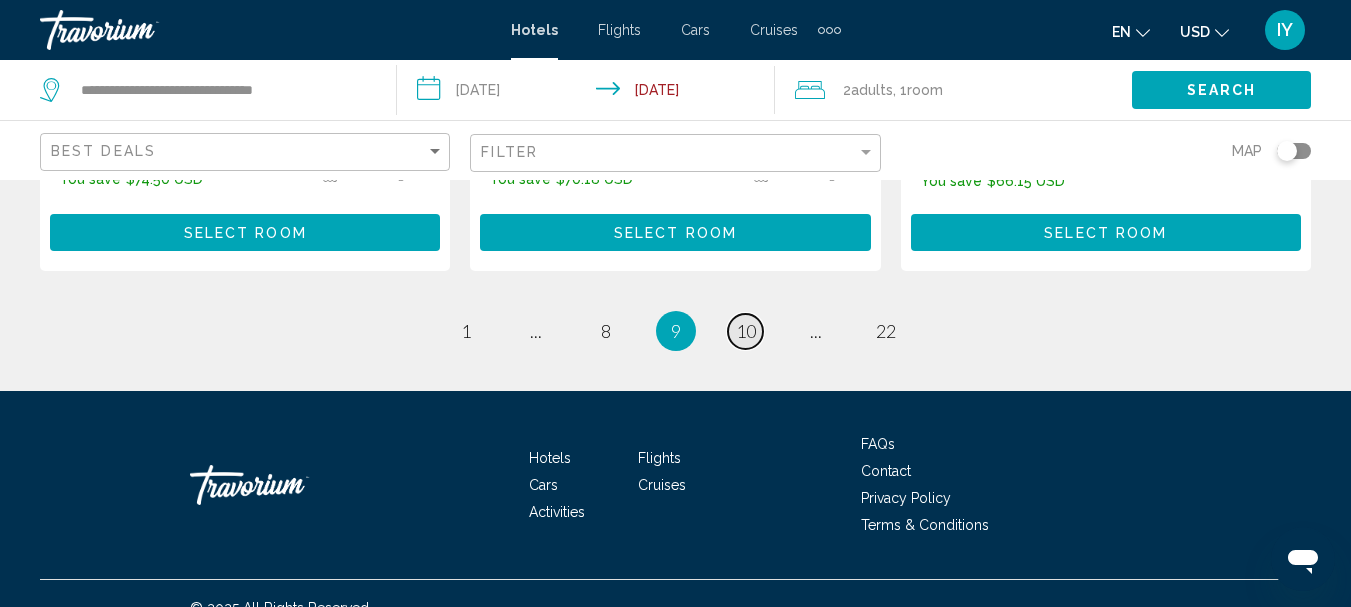 click on "page  10" at bounding box center (745, 331) 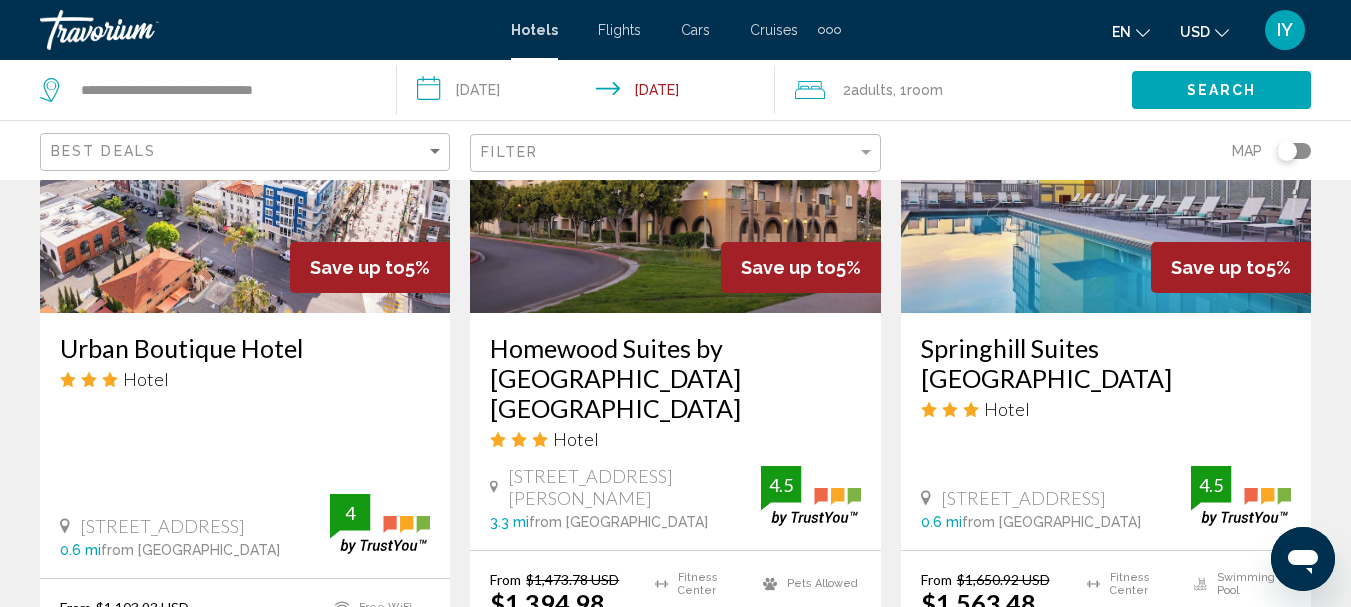 scroll, scrollTop: 1107, scrollLeft: 0, axis: vertical 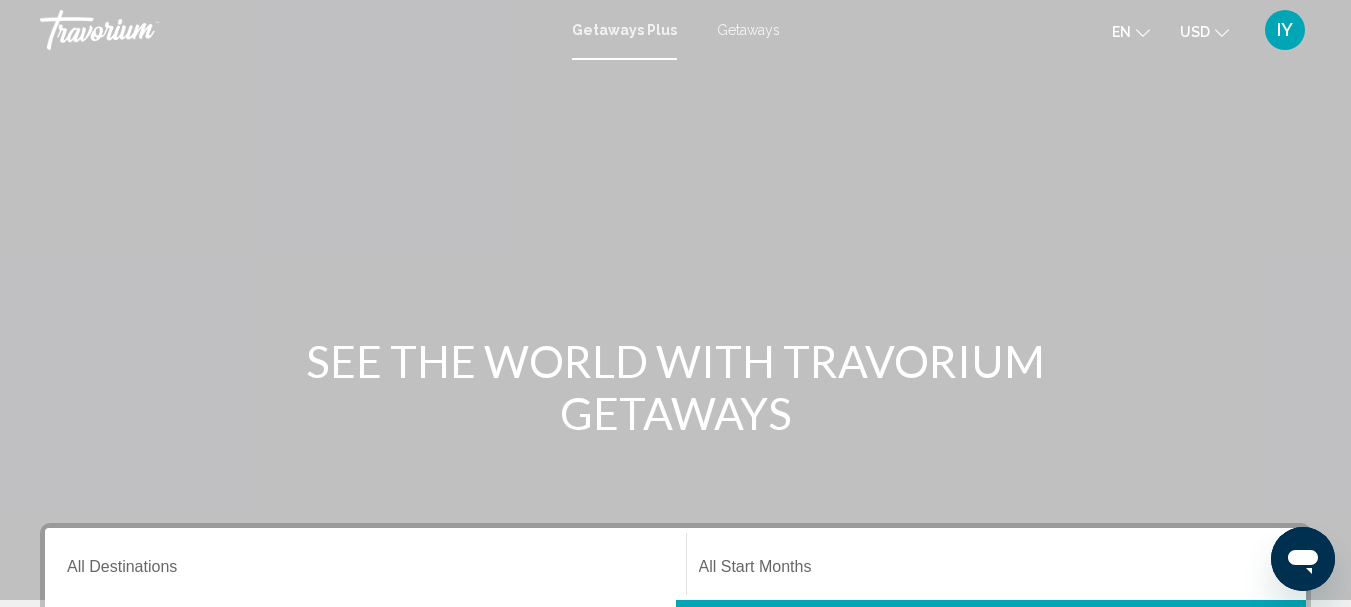 click on "Getaways" at bounding box center (748, 30) 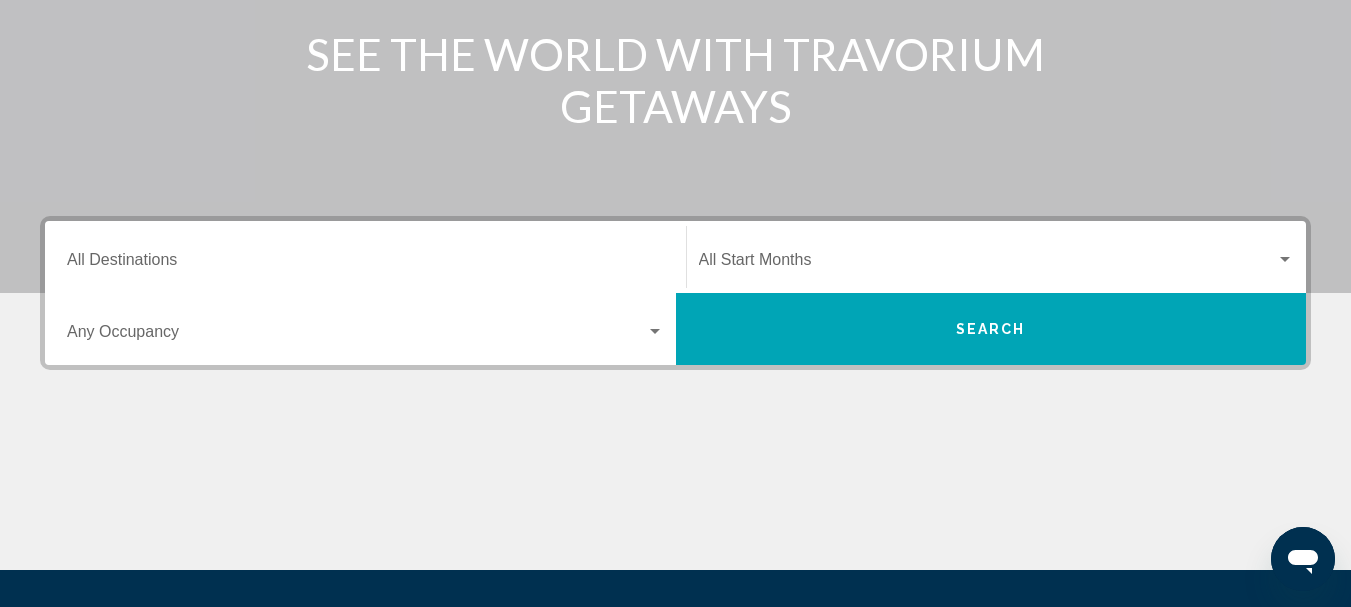 scroll, scrollTop: 332, scrollLeft: 0, axis: vertical 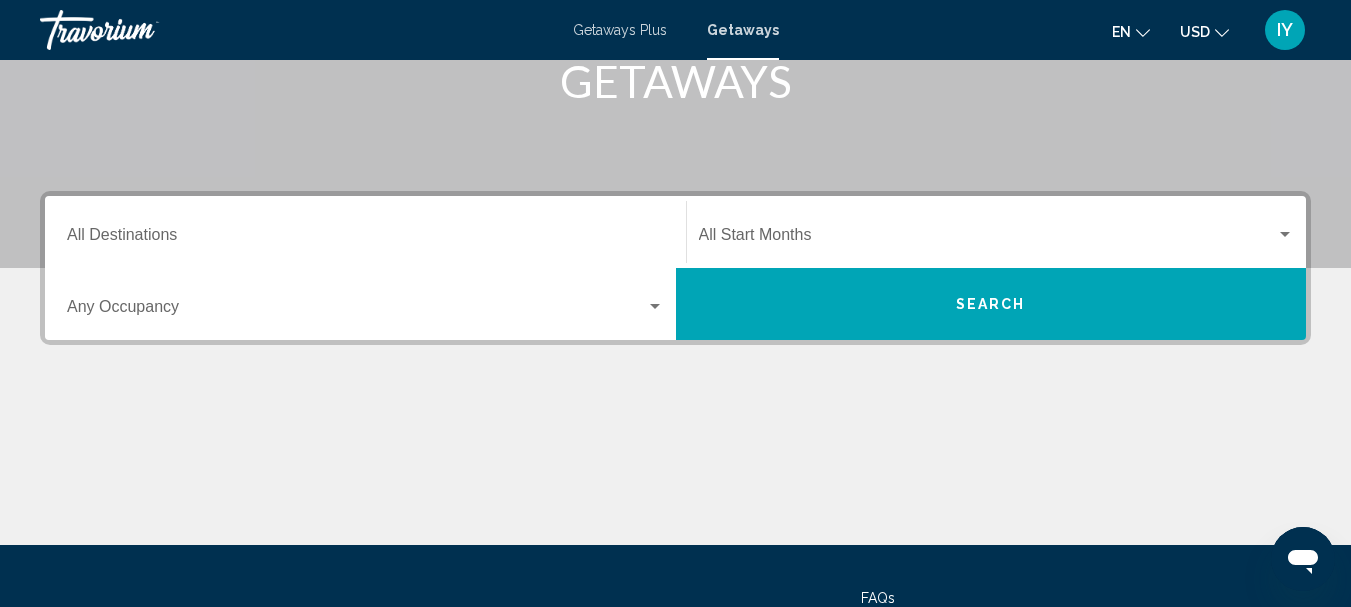 click on "Destination All Destinations" at bounding box center [365, 239] 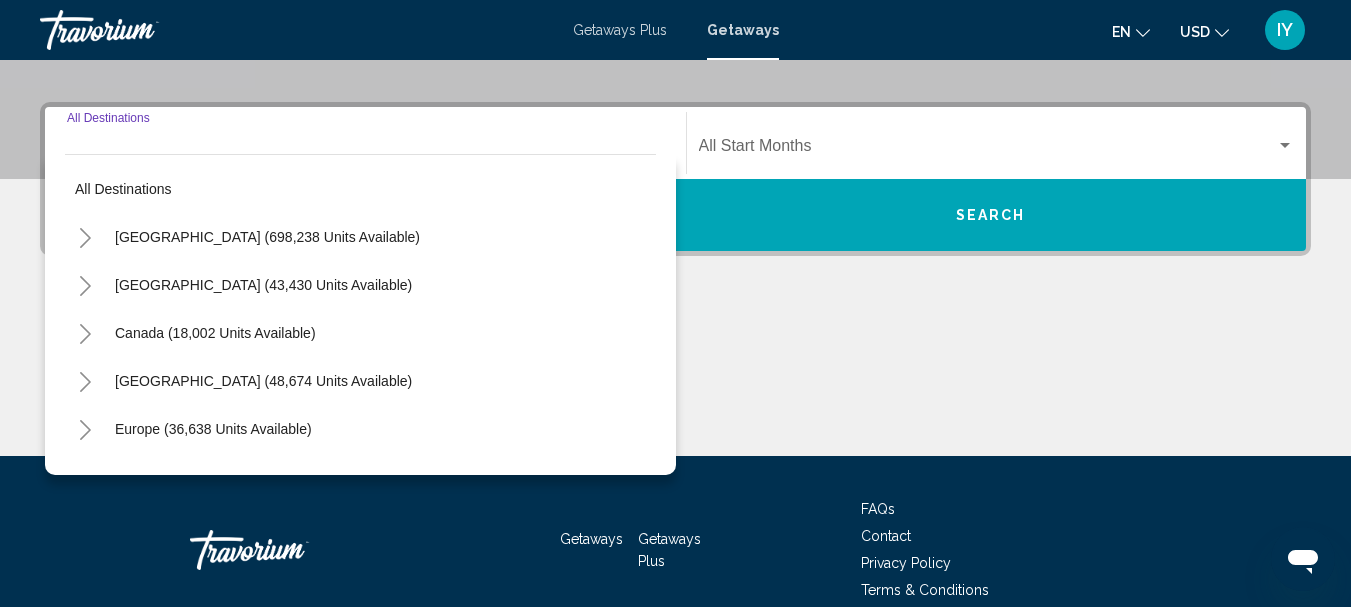 scroll, scrollTop: 458, scrollLeft: 0, axis: vertical 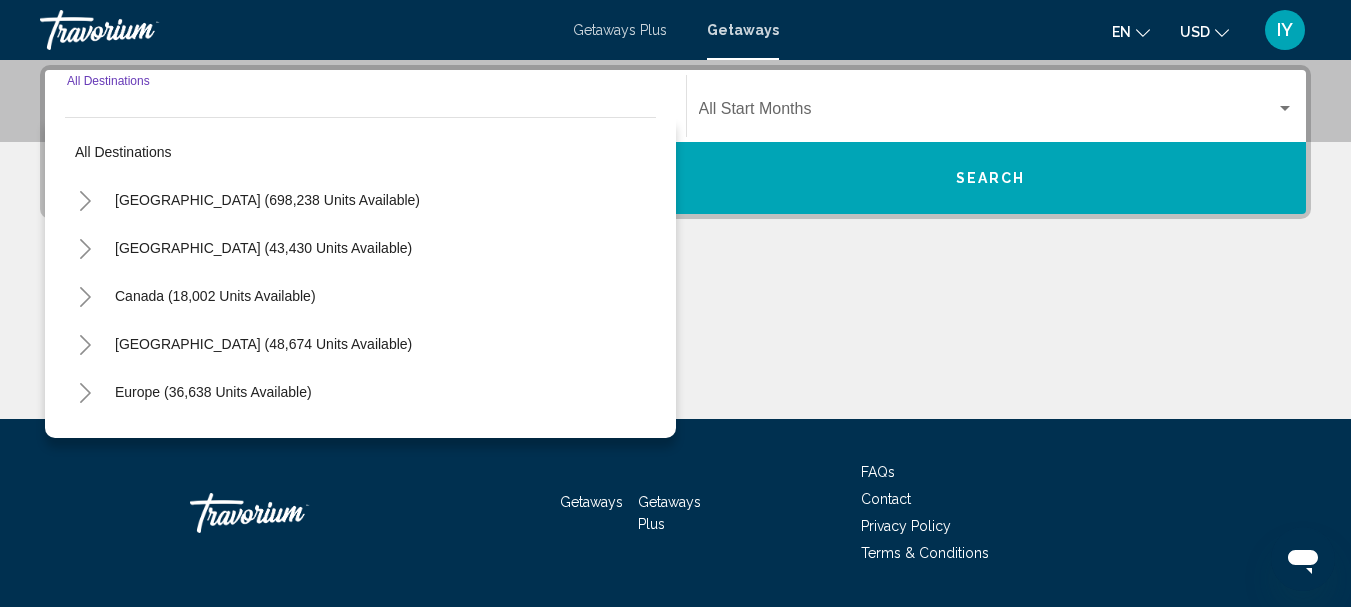 click 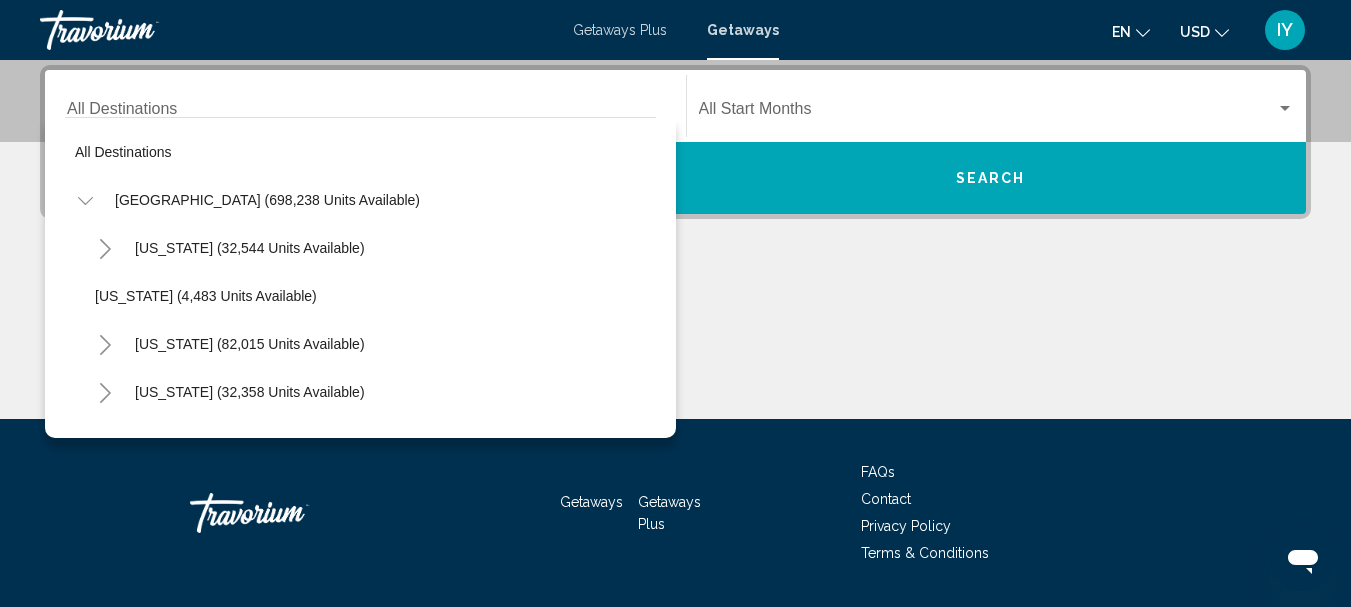 click 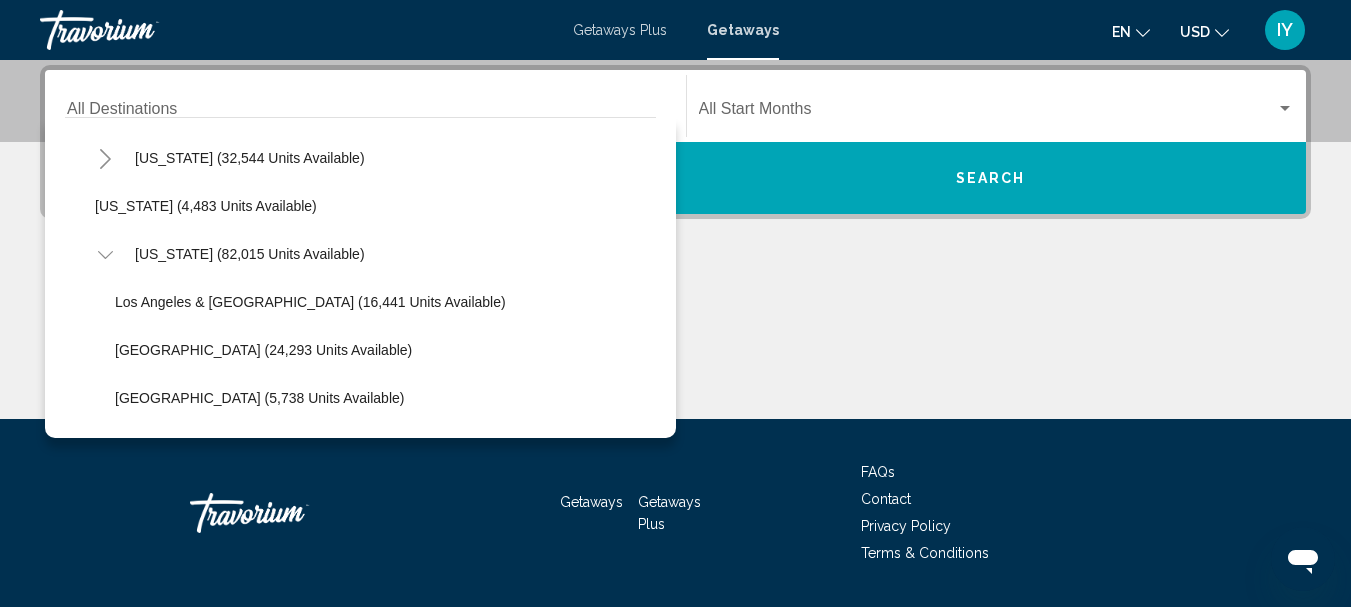 scroll, scrollTop: 124, scrollLeft: 0, axis: vertical 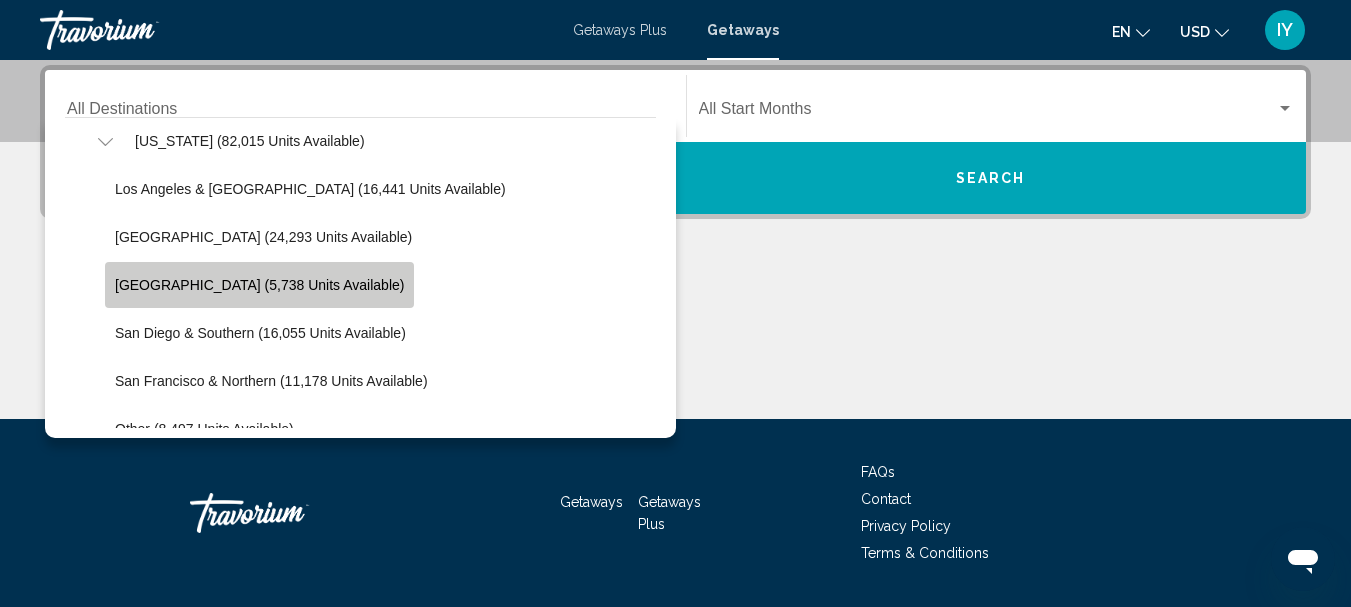 click on "Palm Springs (5,738 units available)" 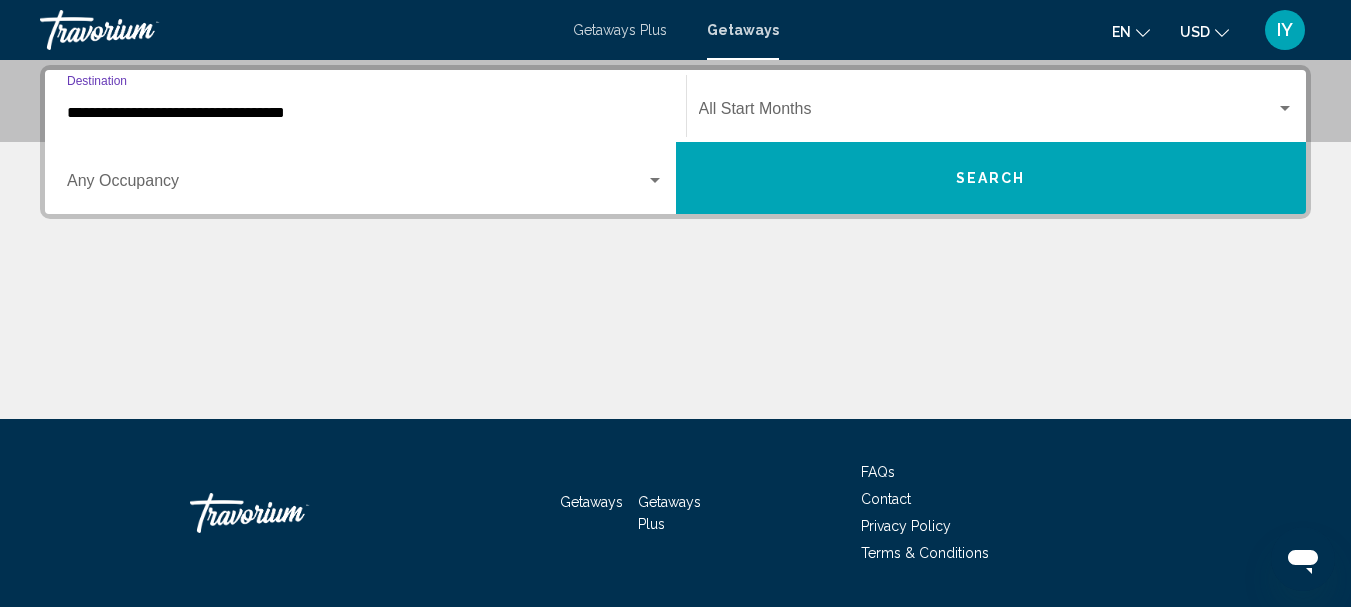 click at bounding box center (1285, 108) 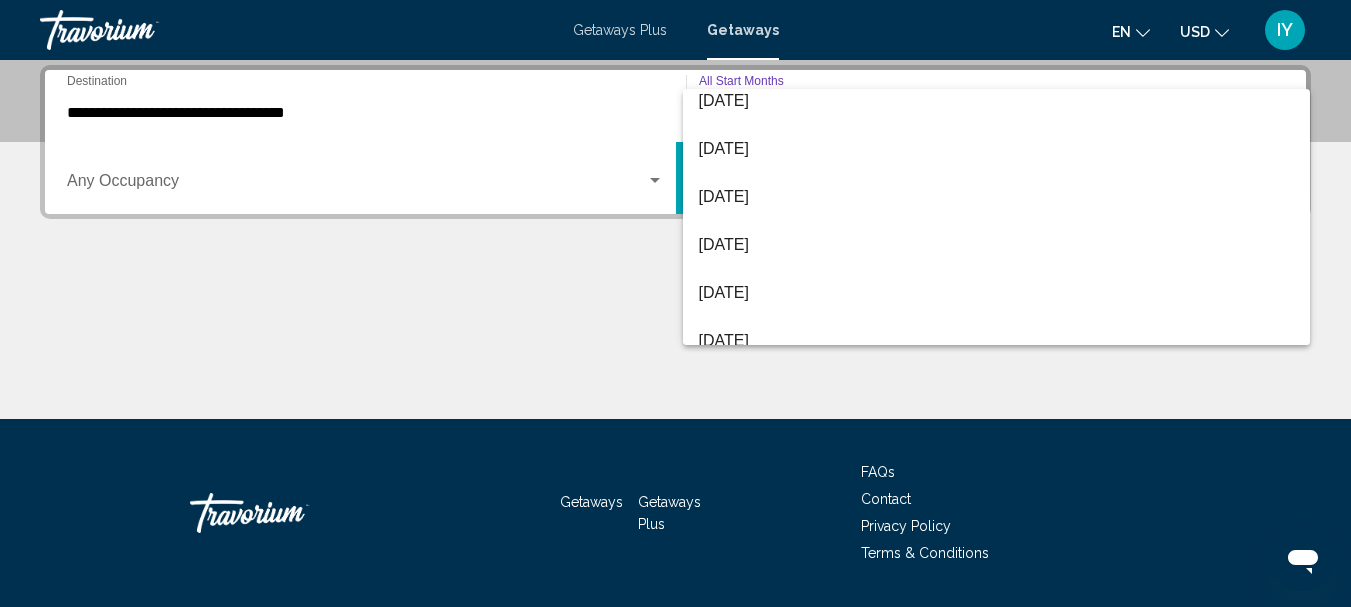 scroll, scrollTop: 171, scrollLeft: 0, axis: vertical 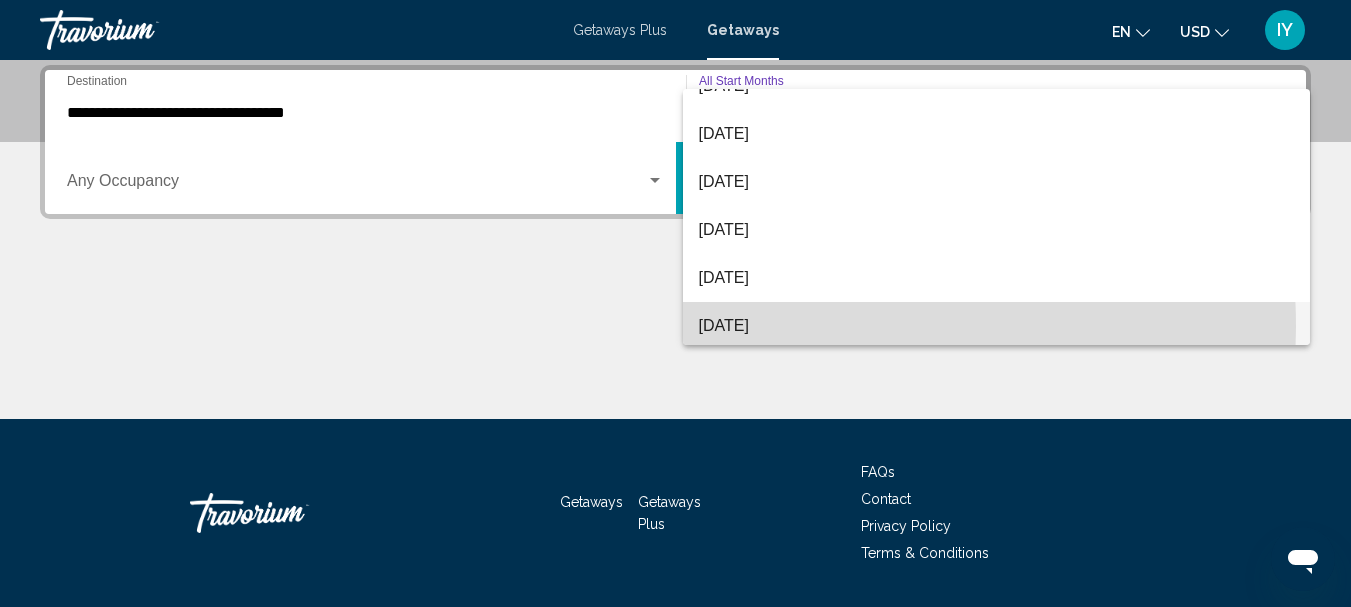click on "February 2026" at bounding box center [997, 326] 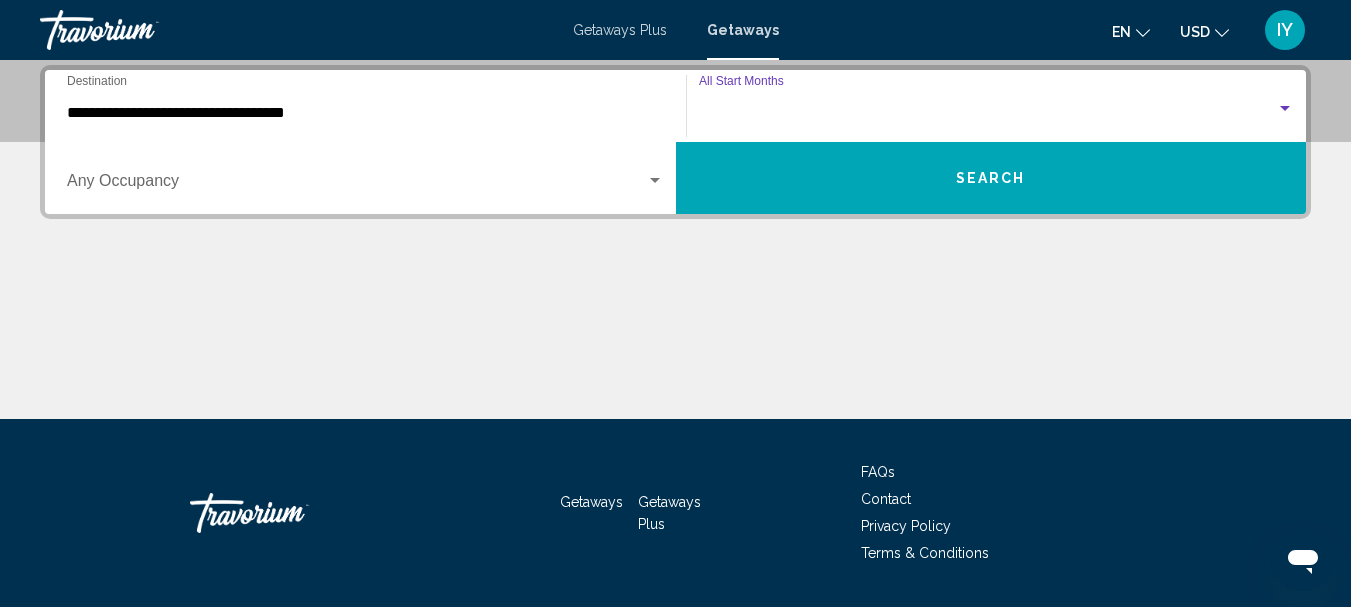 scroll, scrollTop: 176, scrollLeft: 0, axis: vertical 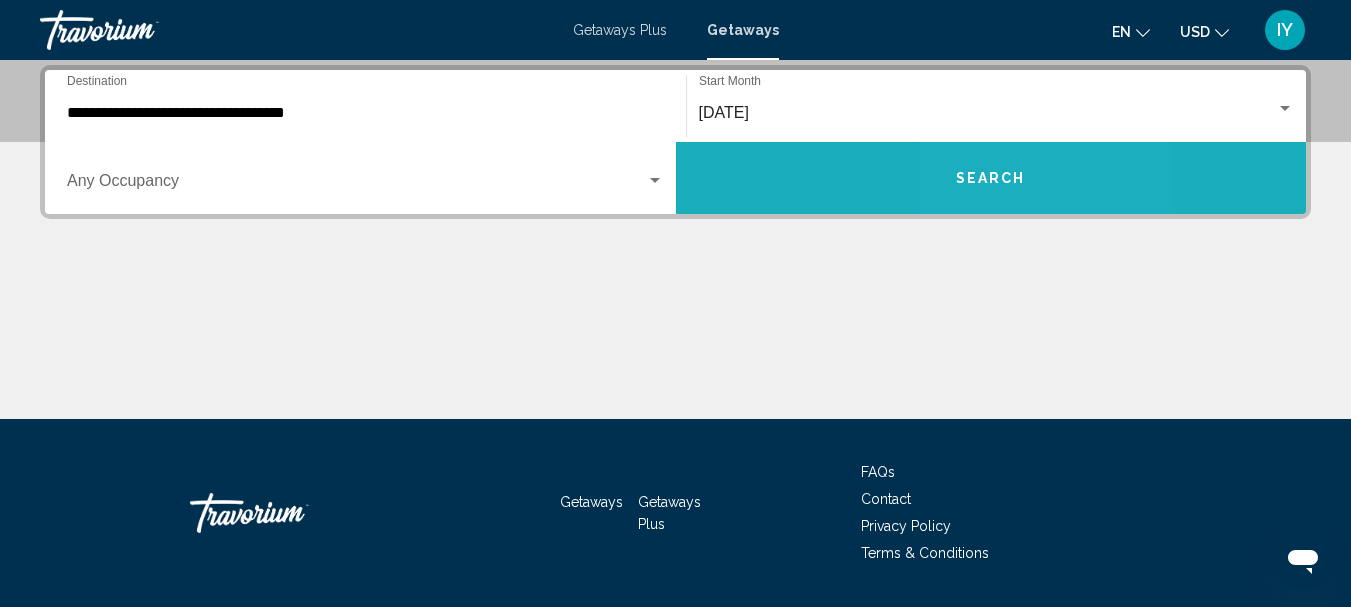 click on "Search" at bounding box center [991, 179] 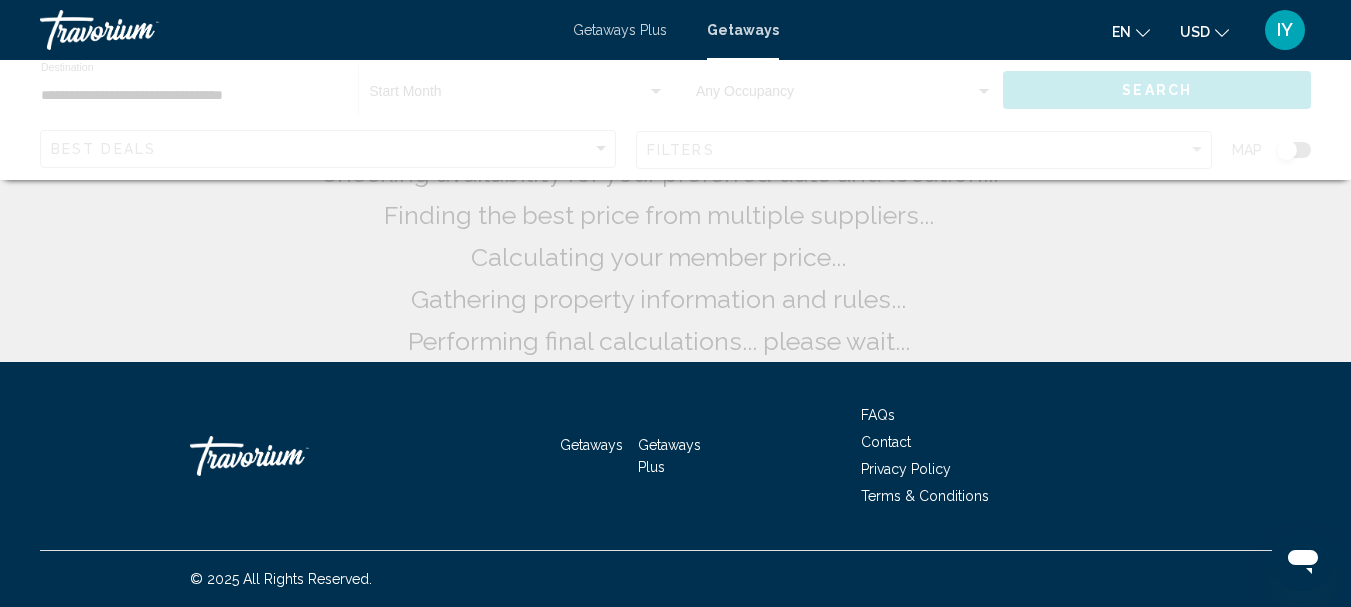scroll, scrollTop: 0, scrollLeft: 0, axis: both 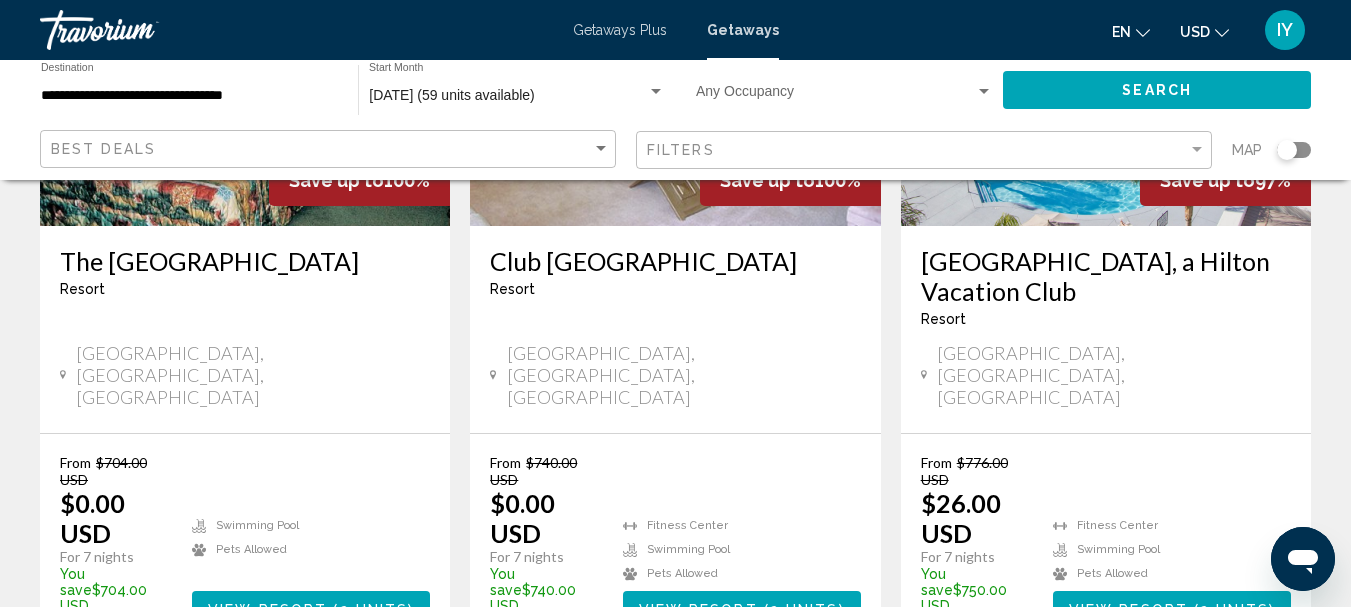 click on "Club Trinidad" at bounding box center (675, 261) 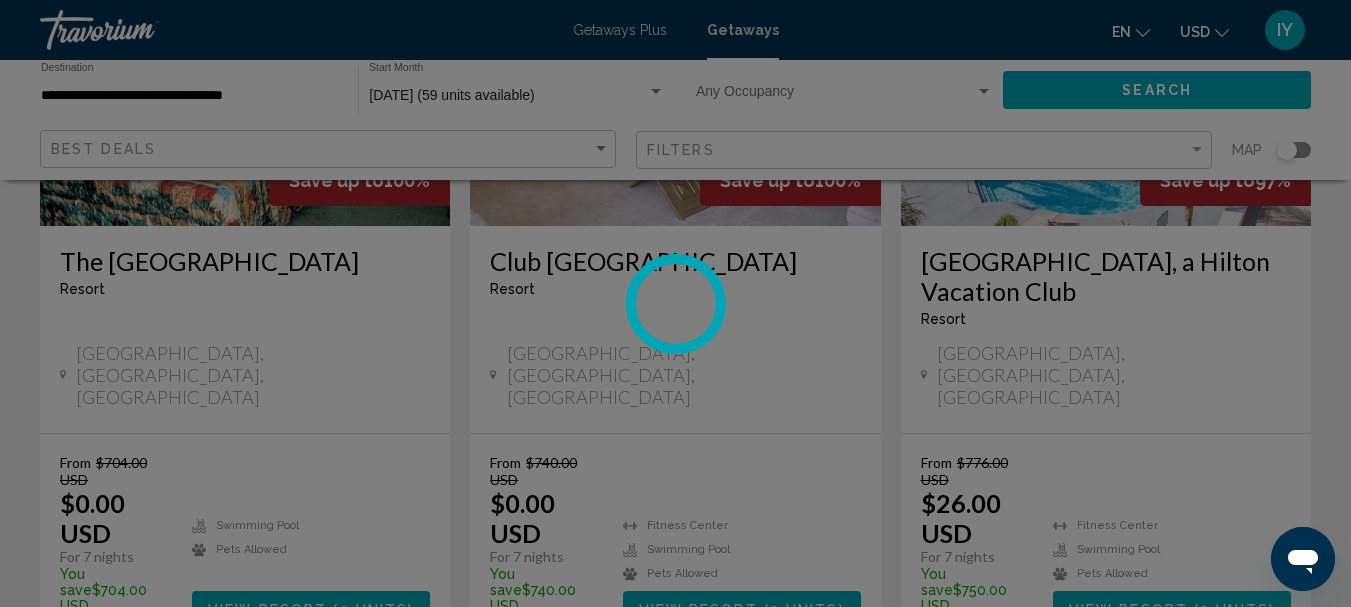 scroll, scrollTop: 232, scrollLeft: 0, axis: vertical 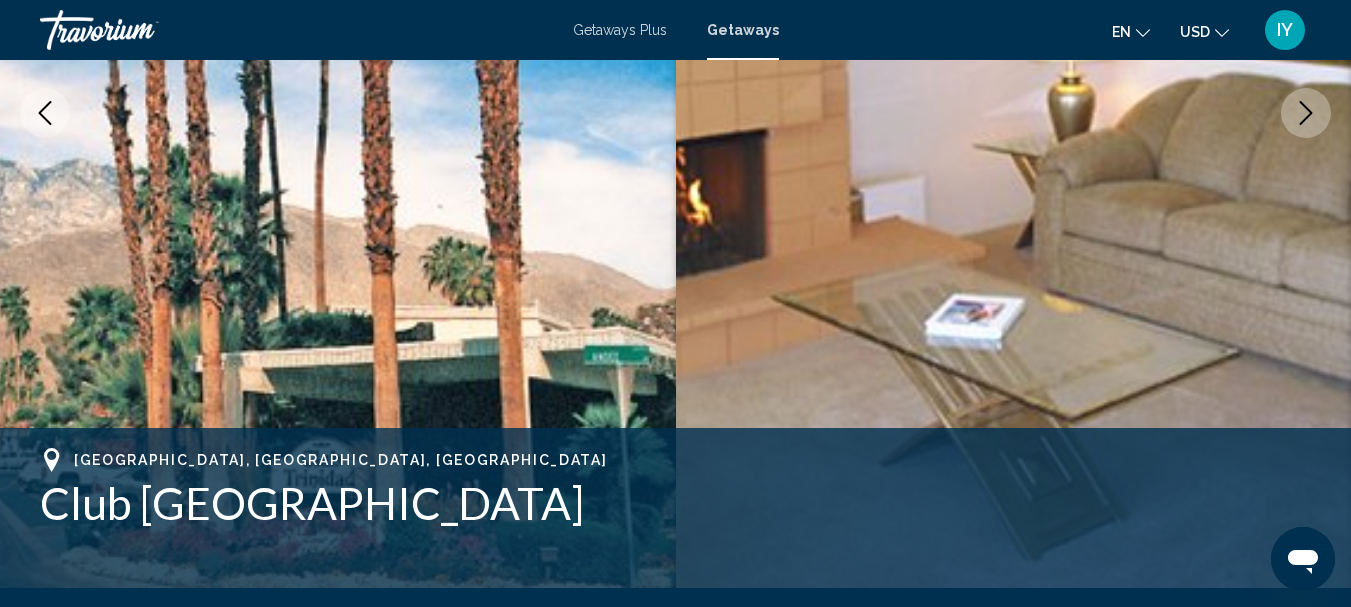 click 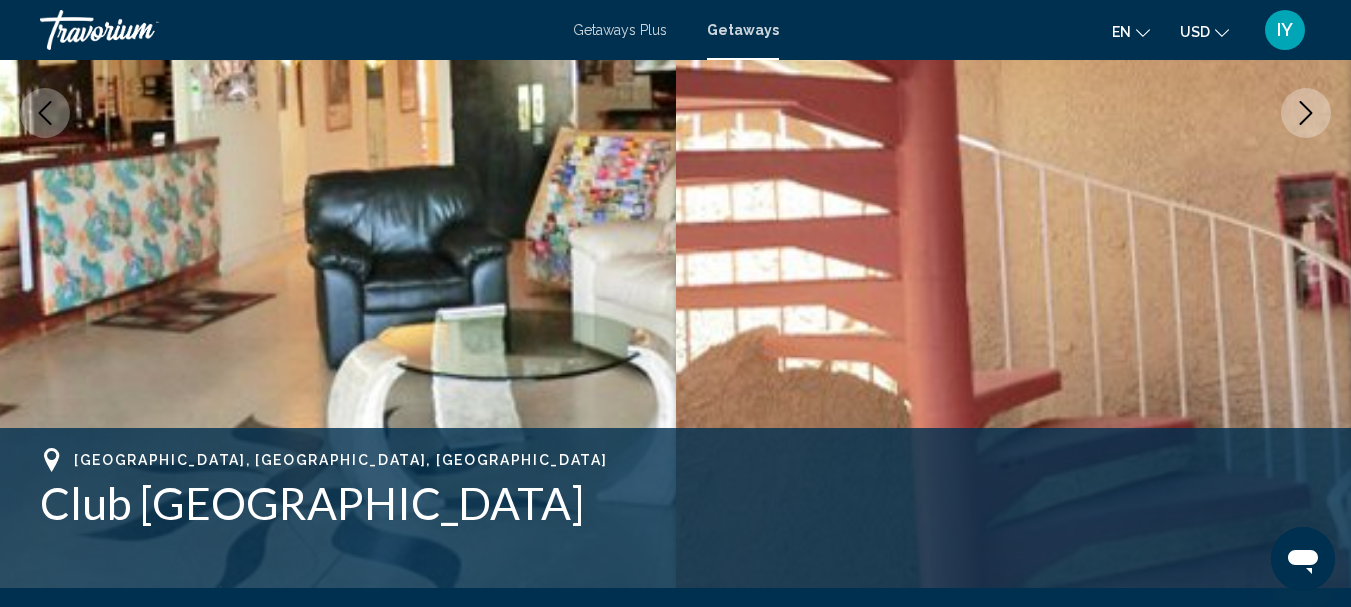 click 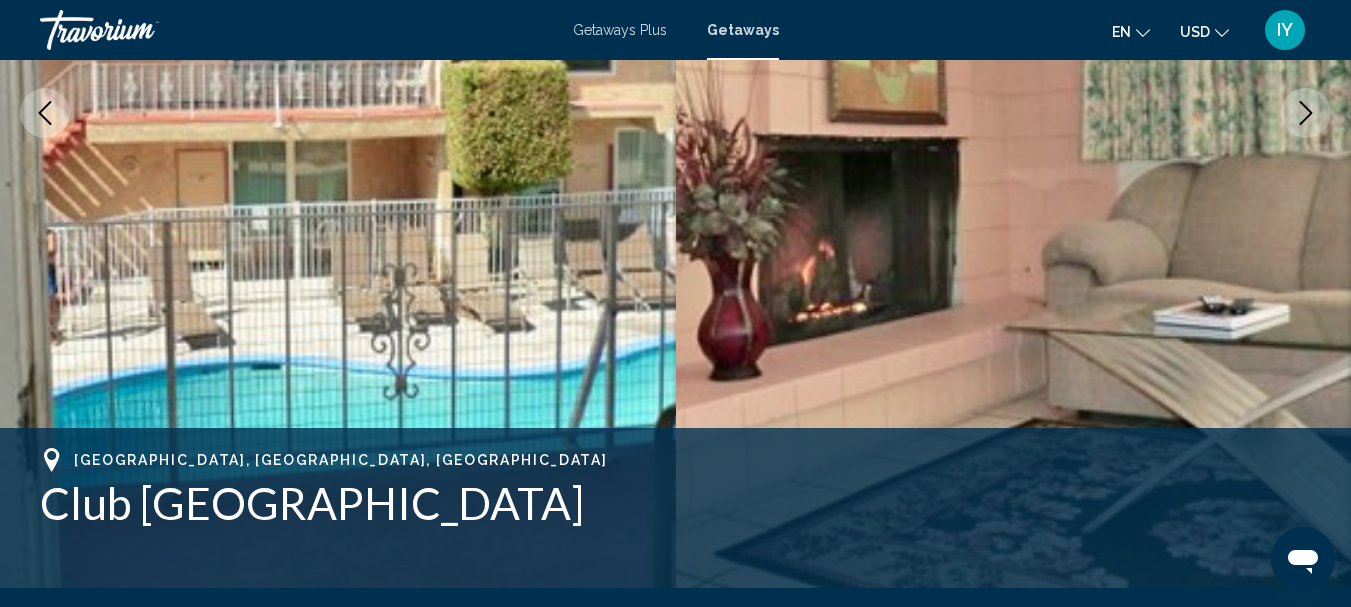 click 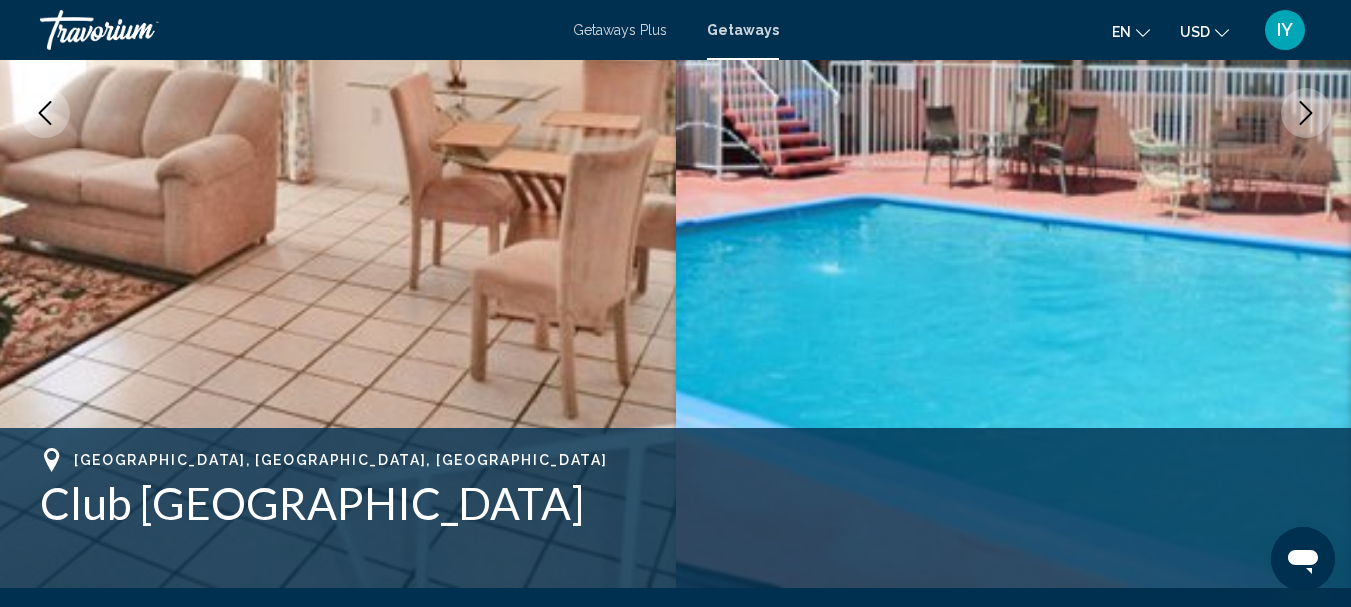 click 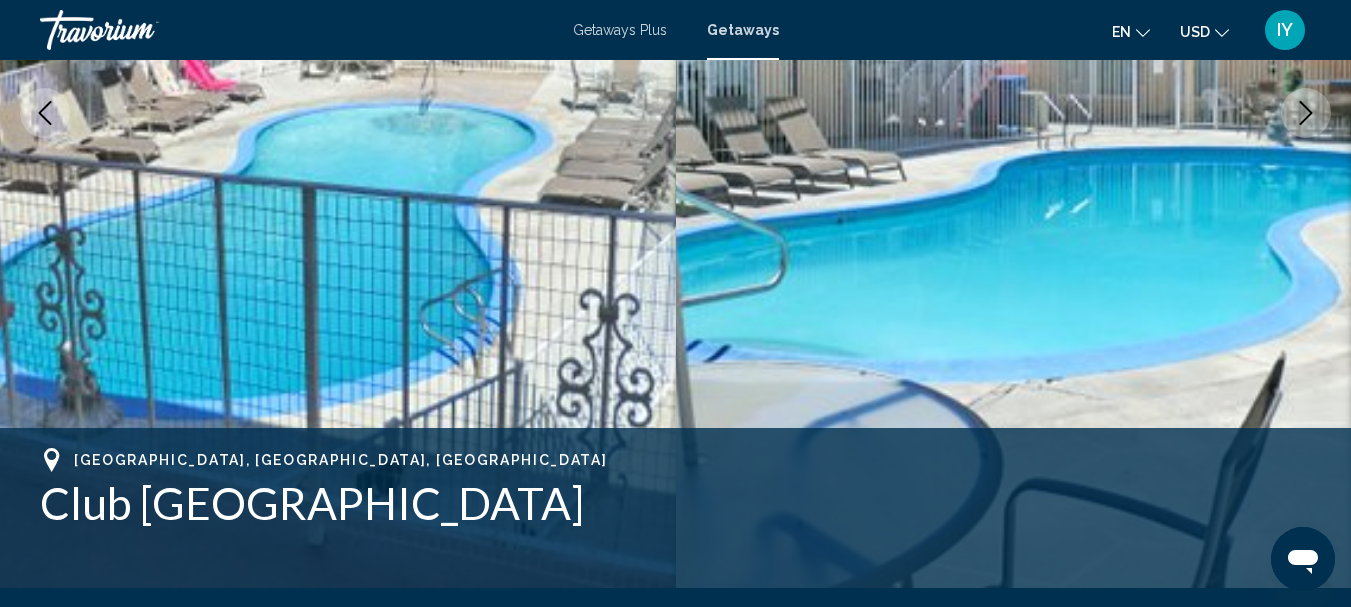 click 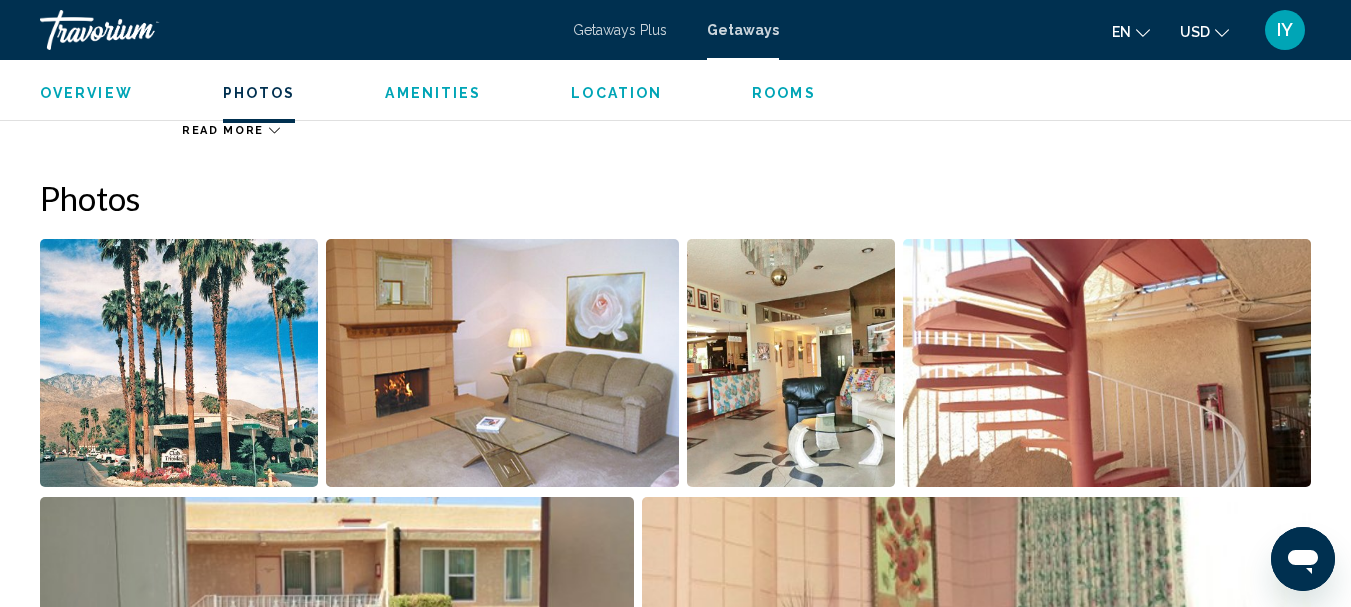 scroll, scrollTop: 1365, scrollLeft: 0, axis: vertical 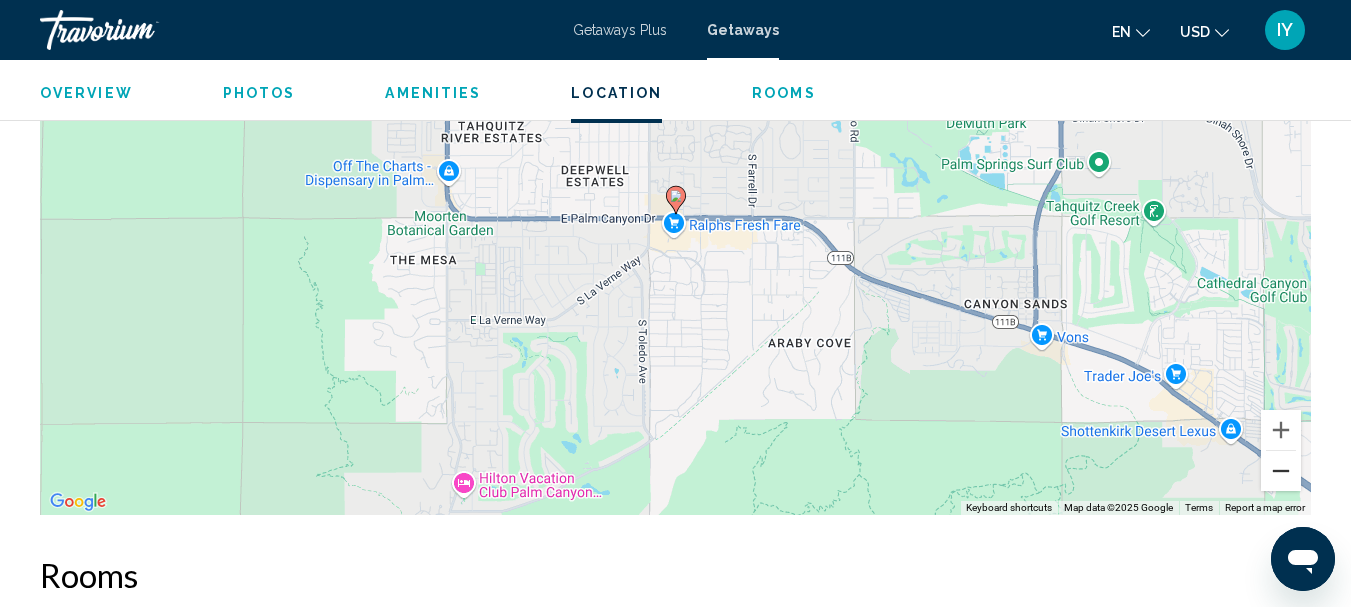 click at bounding box center (1281, 471) 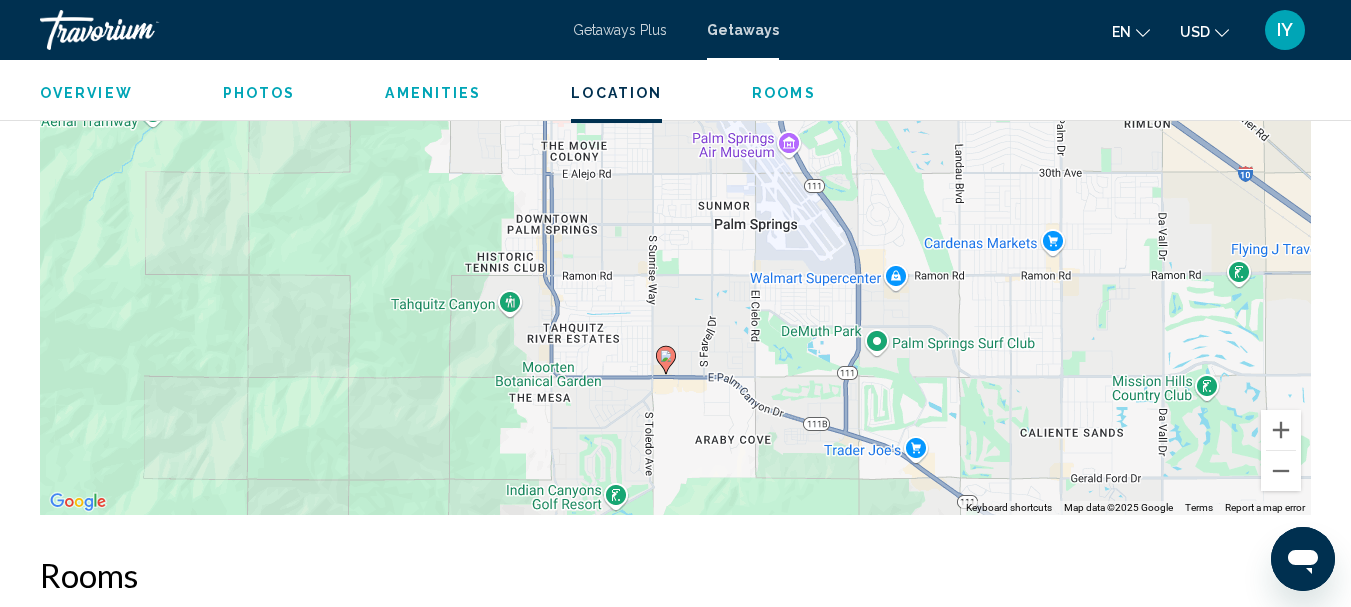 drag, startPoint x: 1059, startPoint y: 245, endPoint x: 1049, endPoint y: 407, distance: 162.30835 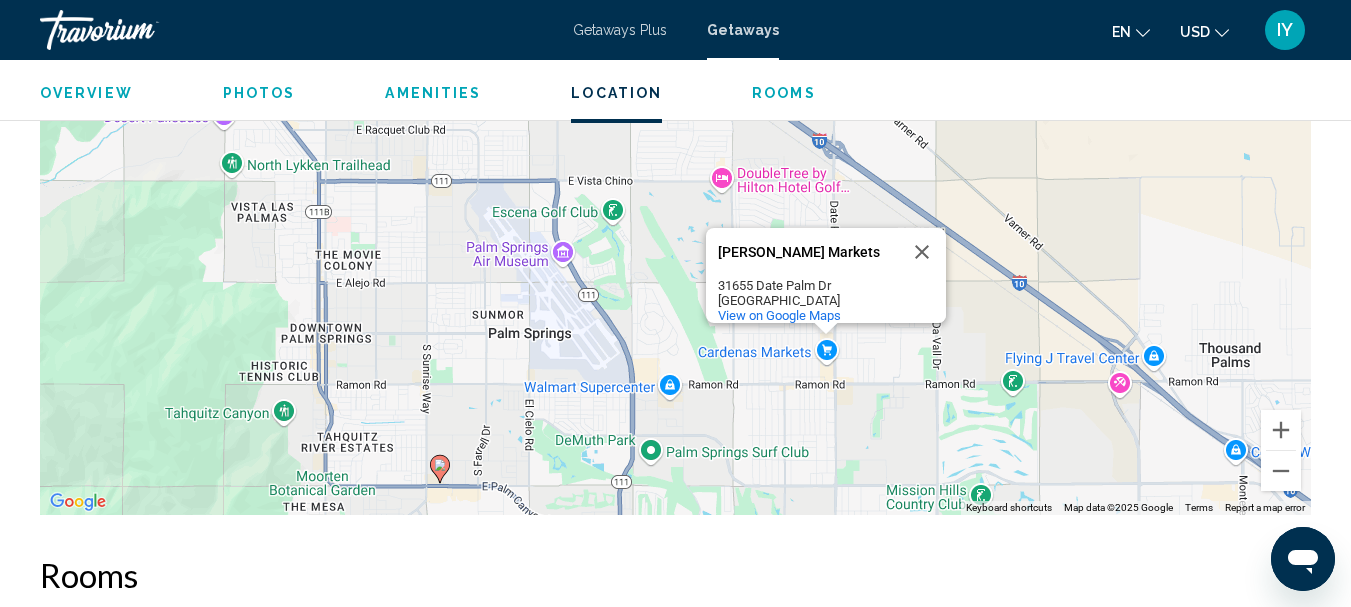 drag, startPoint x: 1074, startPoint y: 279, endPoint x: 844, endPoint y: 388, distance: 254.52112 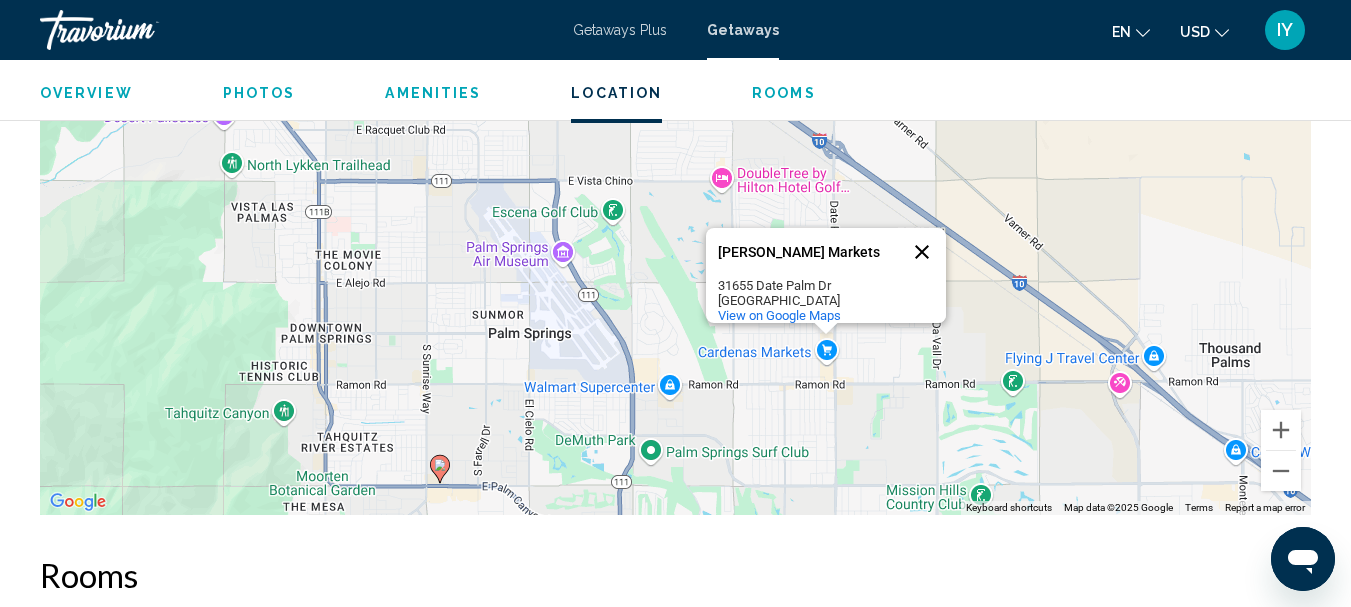 click at bounding box center [922, 252] 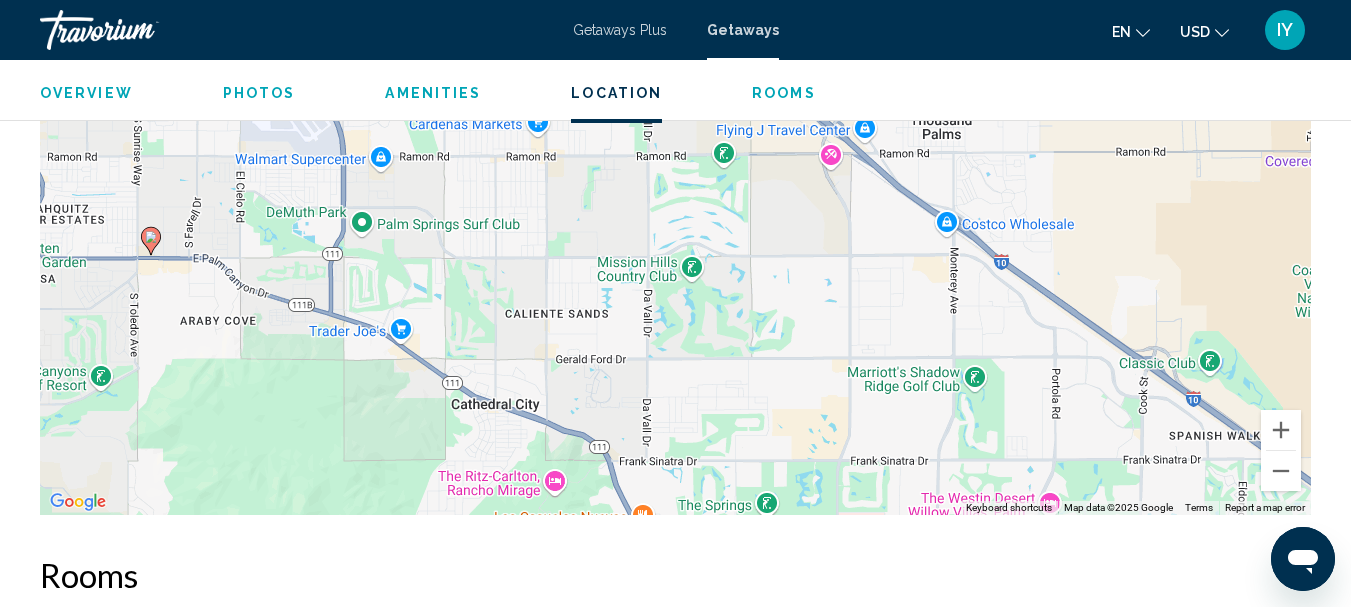 drag, startPoint x: 873, startPoint y: 395, endPoint x: 577, endPoint y: 159, distance: 378.5657 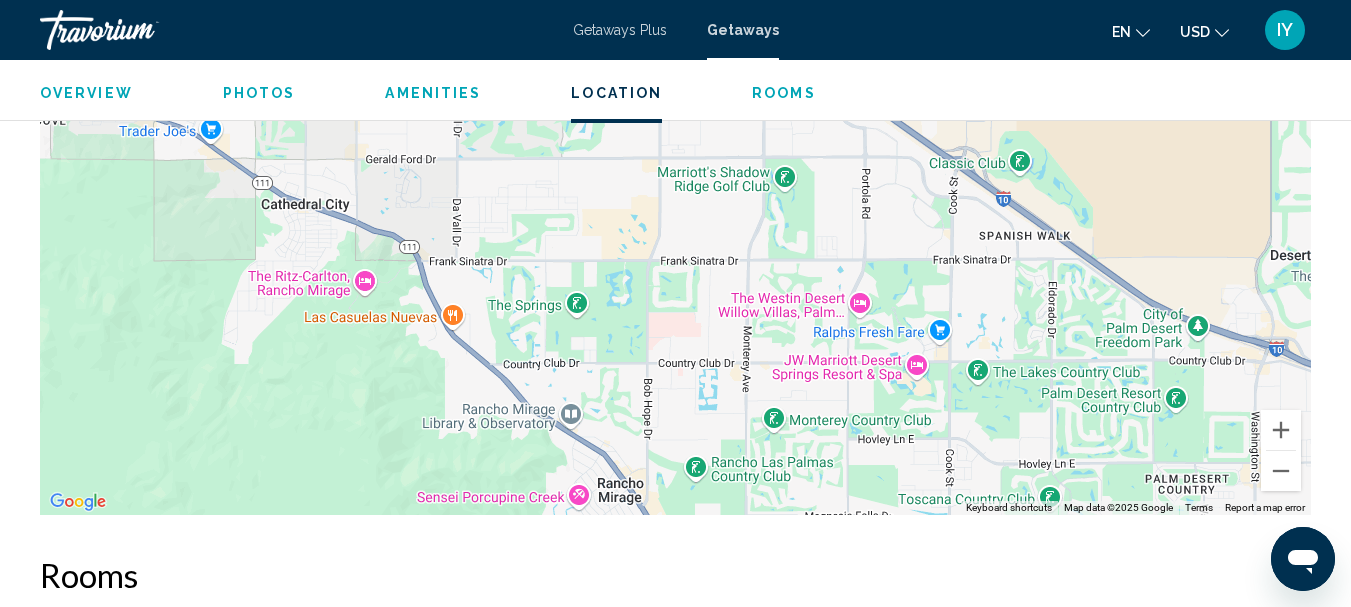 drag, startPoint x: 925, startPoint y: 345, endPoint x: 729, endPoint y: 138, distance: 285.07016 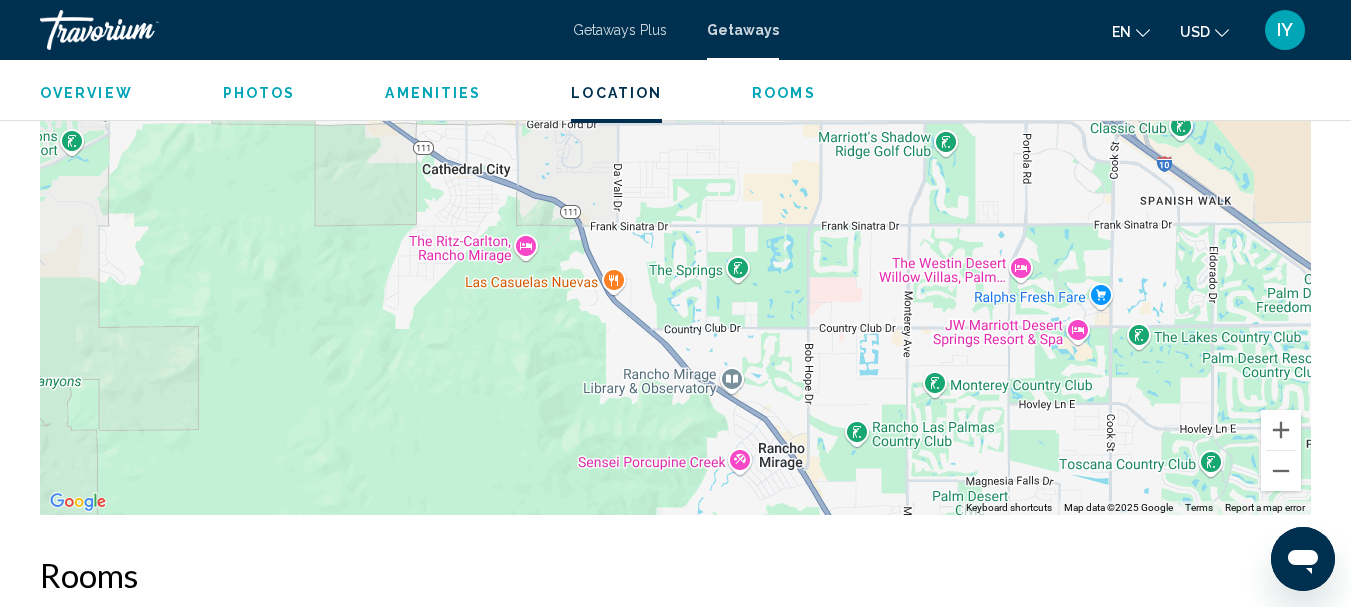 drag, startPoint x: 813, startPoint y: 316, endPoint x: 969, endPoint y: 289, distance: 158.31929 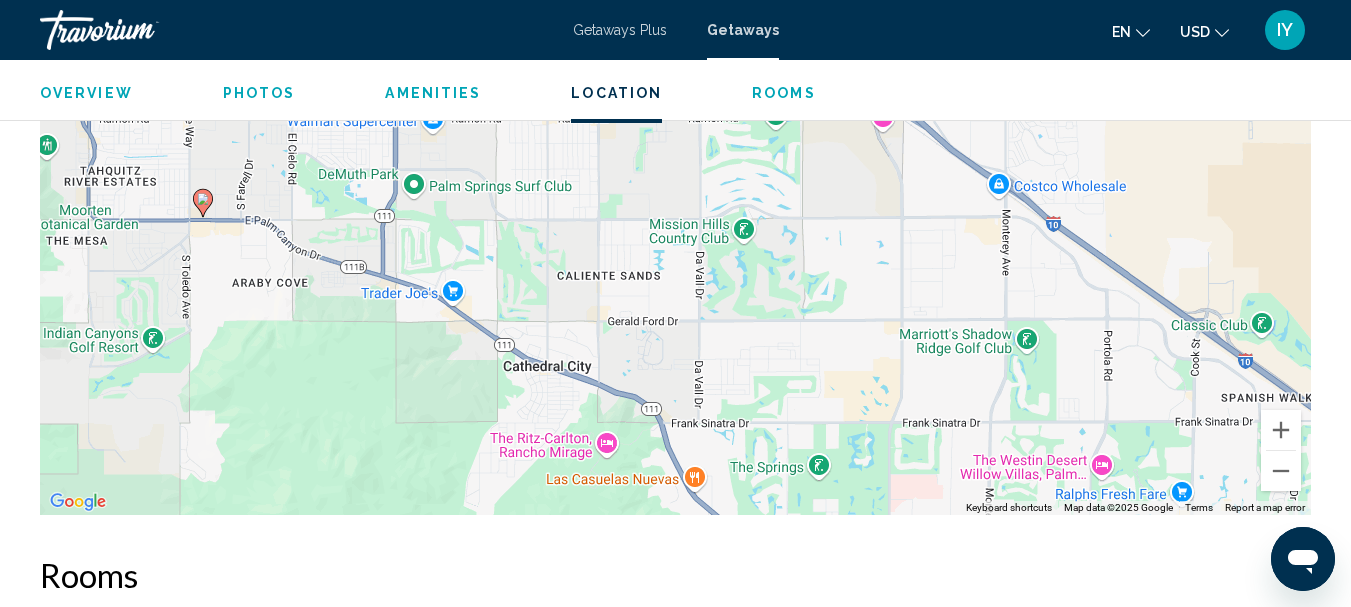 drag, startPoint x: 513, startPoint y: 178, endPoint x: 594, endPoint y: 363, distance: 201.95544 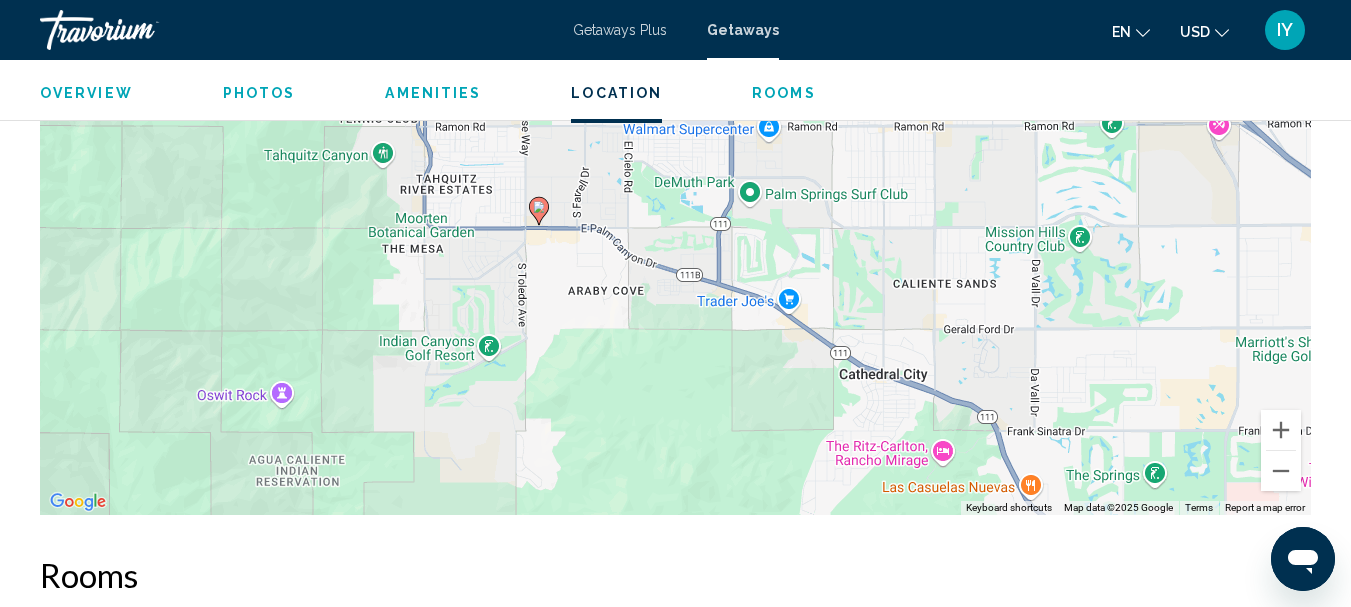 drag, startPoint x: 420, startPoint y: 224, endPoint x: 772, endPoint y: 230, distance: 352.05115 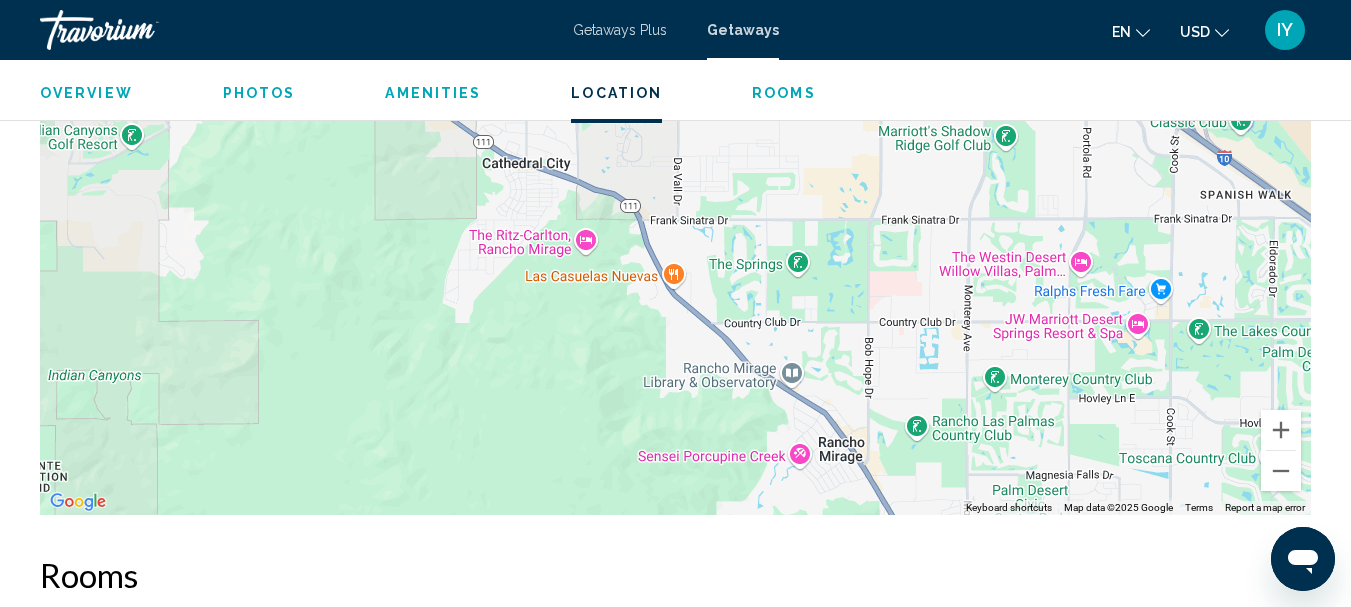 drag, startPoint x: 823, startPoint y: 436, endPoint x: 434, endPoint y: 204, distance: 452.92935 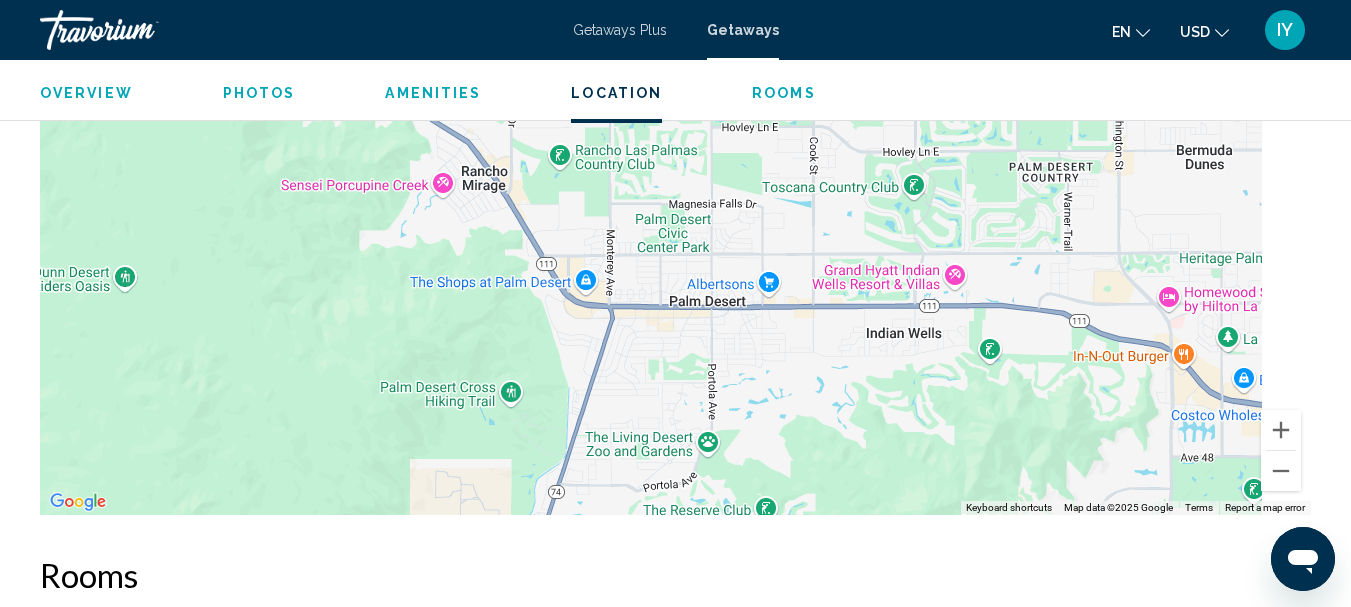 drag, startPoint x: 889, startPoint y: 450, endPoint x: 401, endPoint y: 129, distance: 584.1104 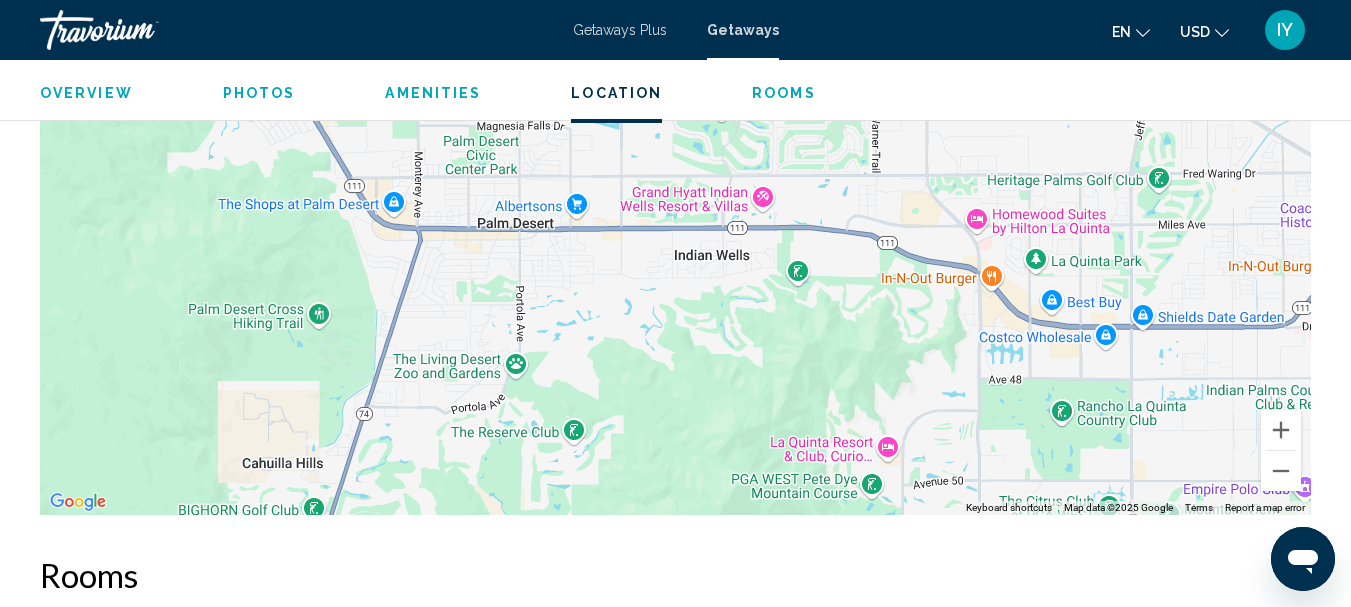 click on "To navigate, press the arrow keys." at bounding box center (675, 215) 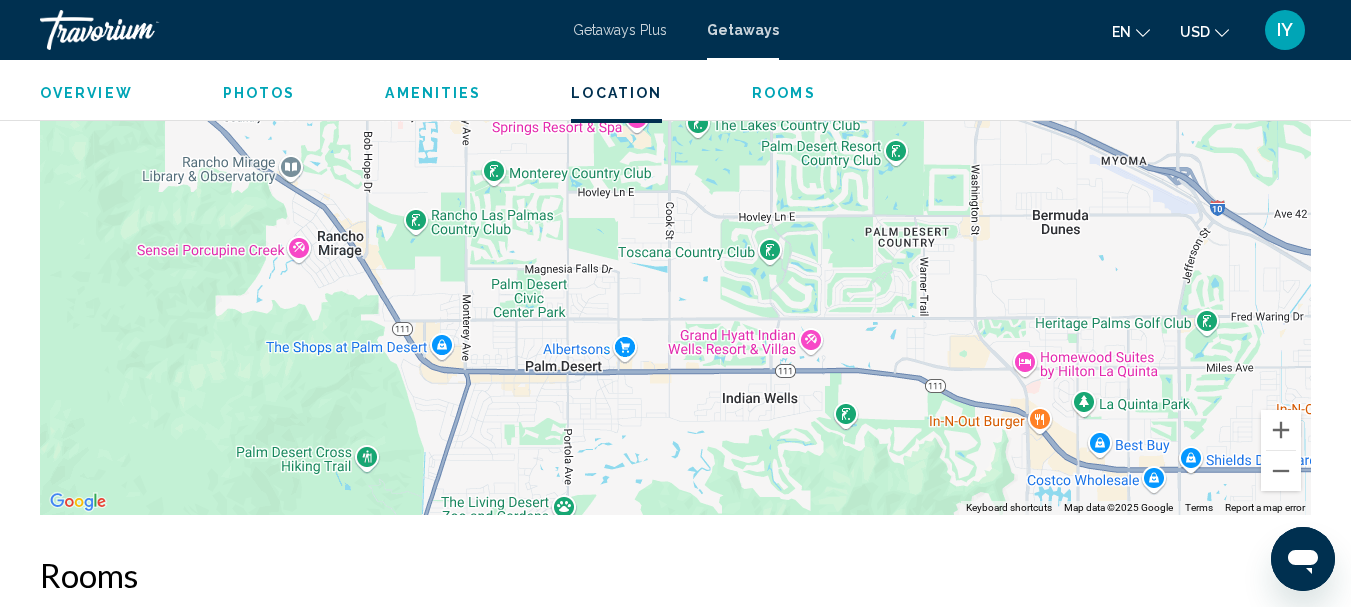 drag, startPoint x: 782, startPoint y: 357, endPoint x: 828, endPoint y: 500, distance: 150.2165 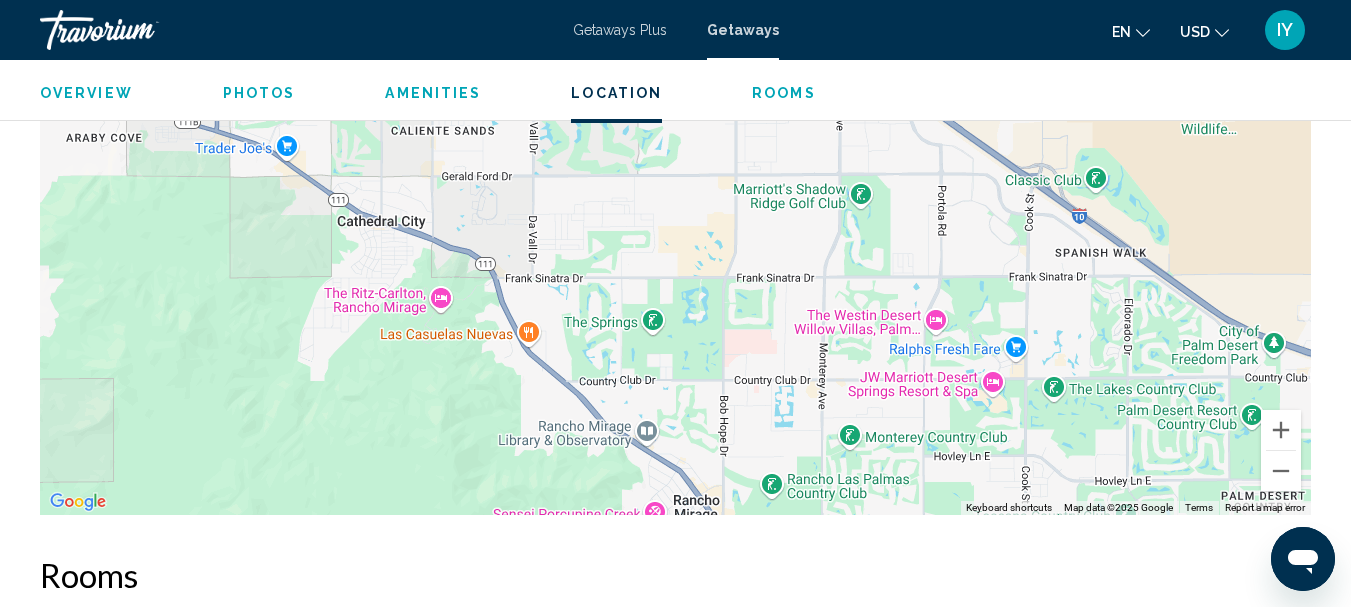 drag, startPoint x: 525, startPoint y: 191, endPoint x: 985, endPoint y: 567, distance: 594.11786 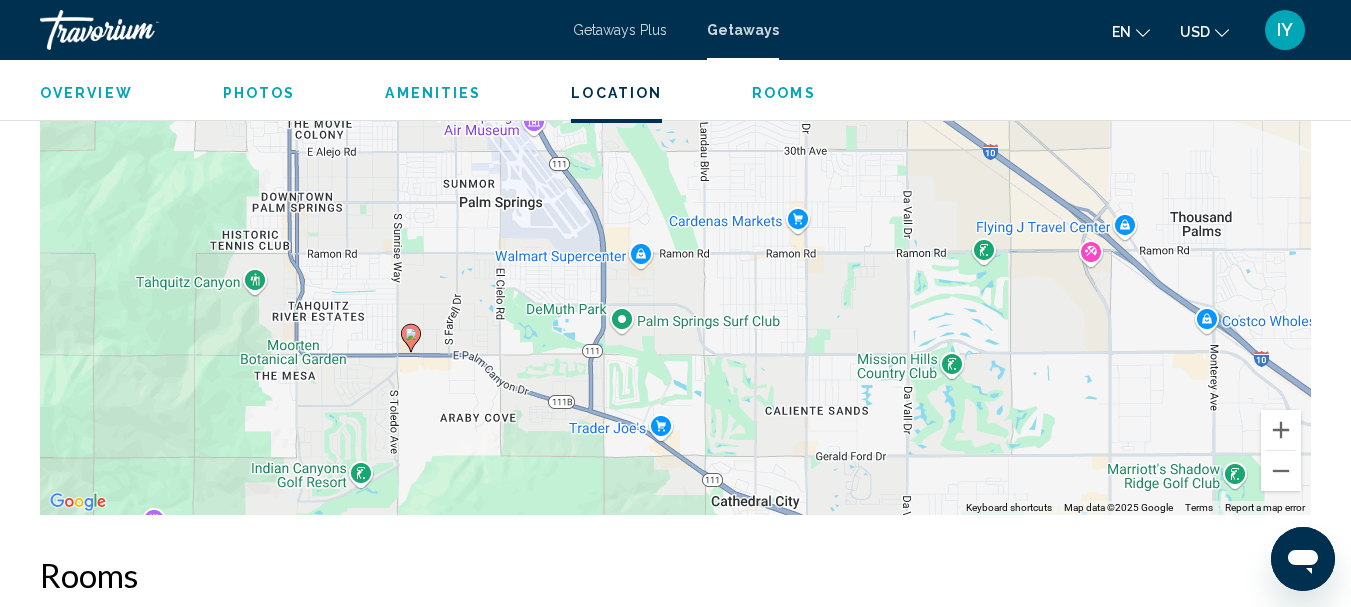 drag, startPoint x: 354, startPoint y: 250, endPoint x: 639, endPoint y: 428, distance: 336.01935 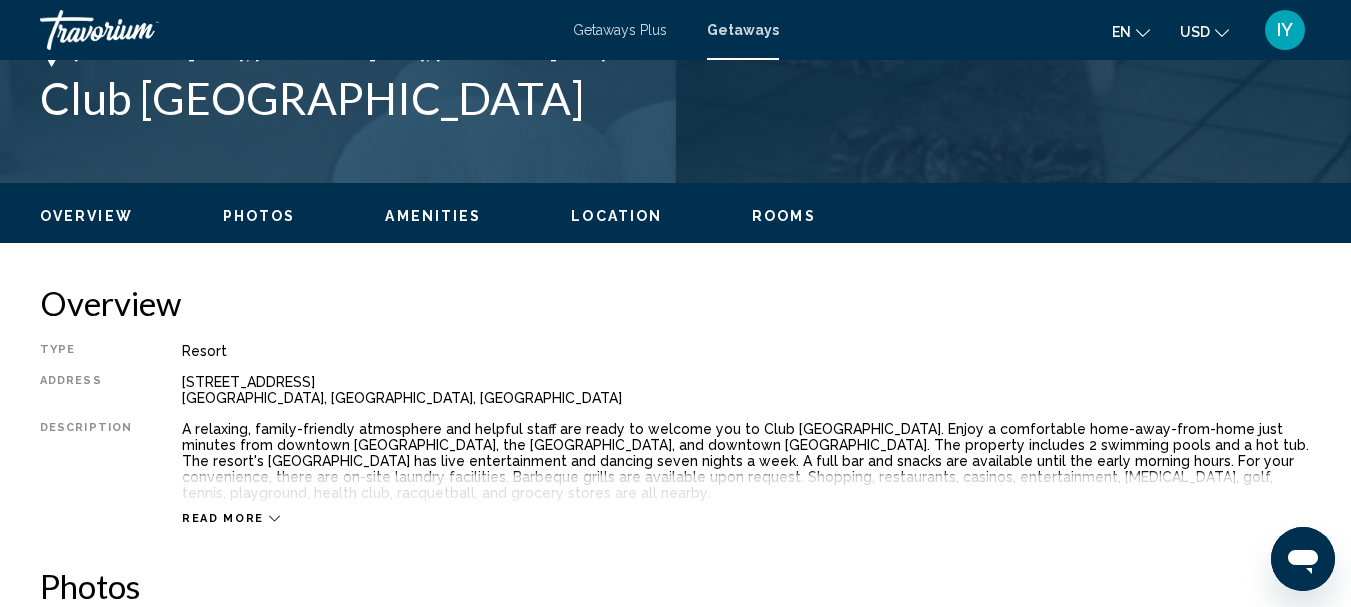 scroll, scrollTop: 811, scrollLeft: 0, axis: vertical 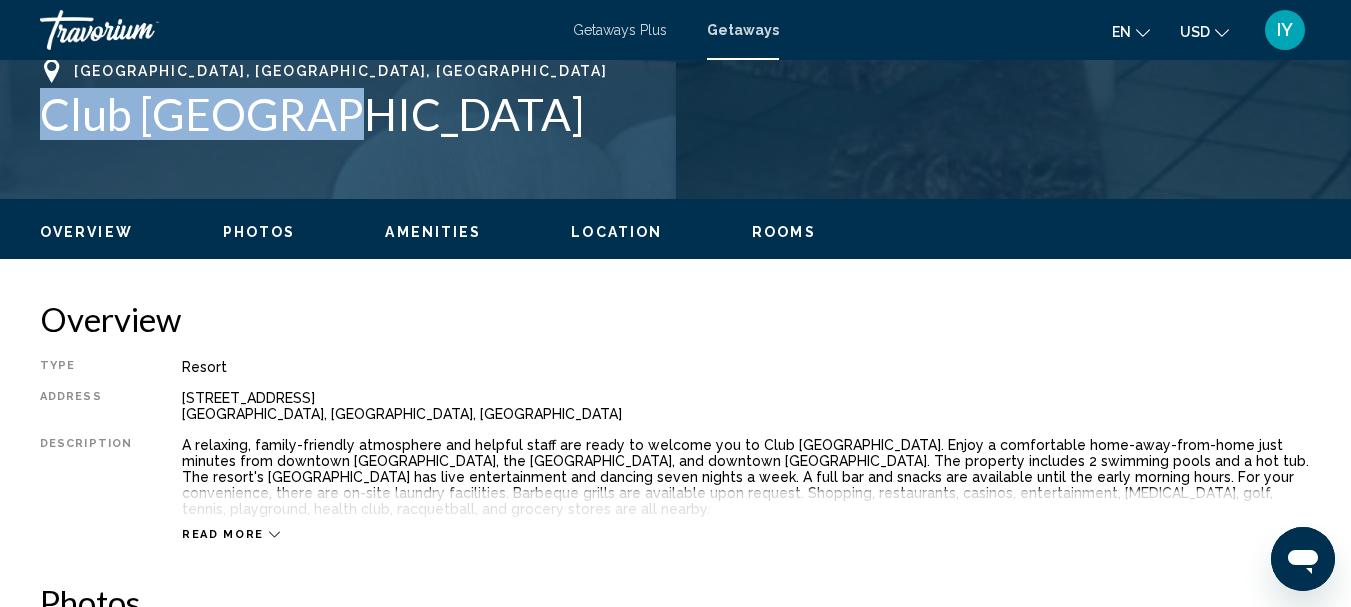 drag, startPoint x: 43, startPoint y: 110, endPoint x: 334, endPoint y: 134, distance: 291.988 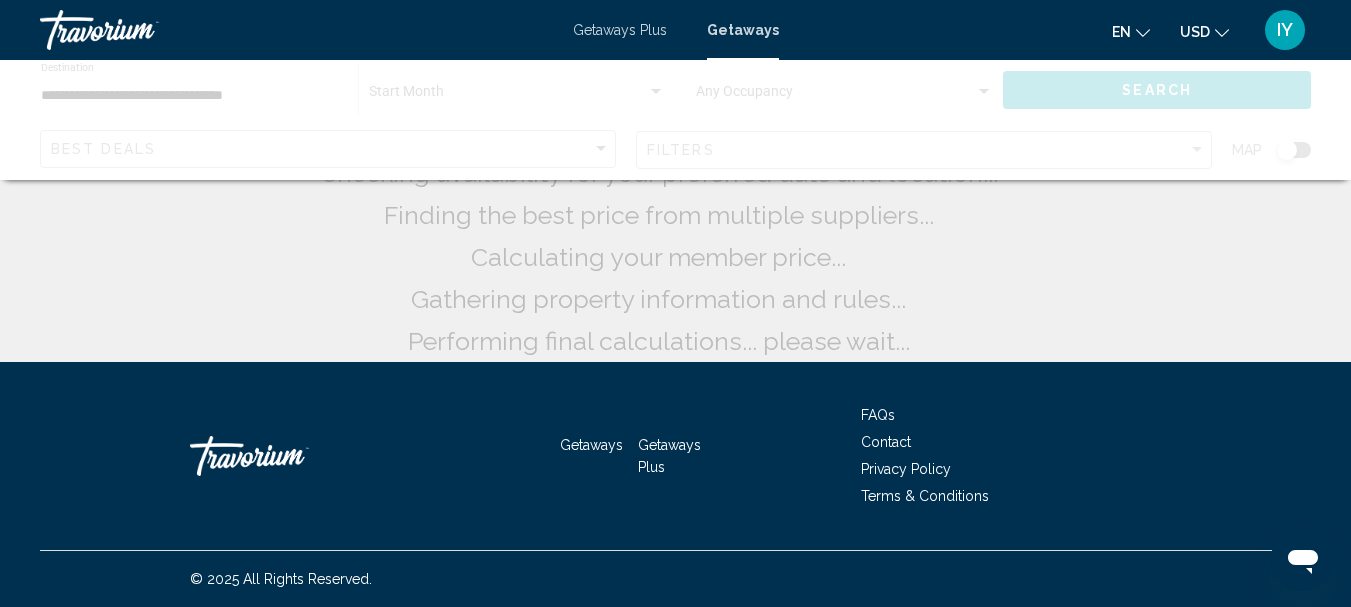 scroll, scrollTop: 0, scrollLeft: 0, axis: both 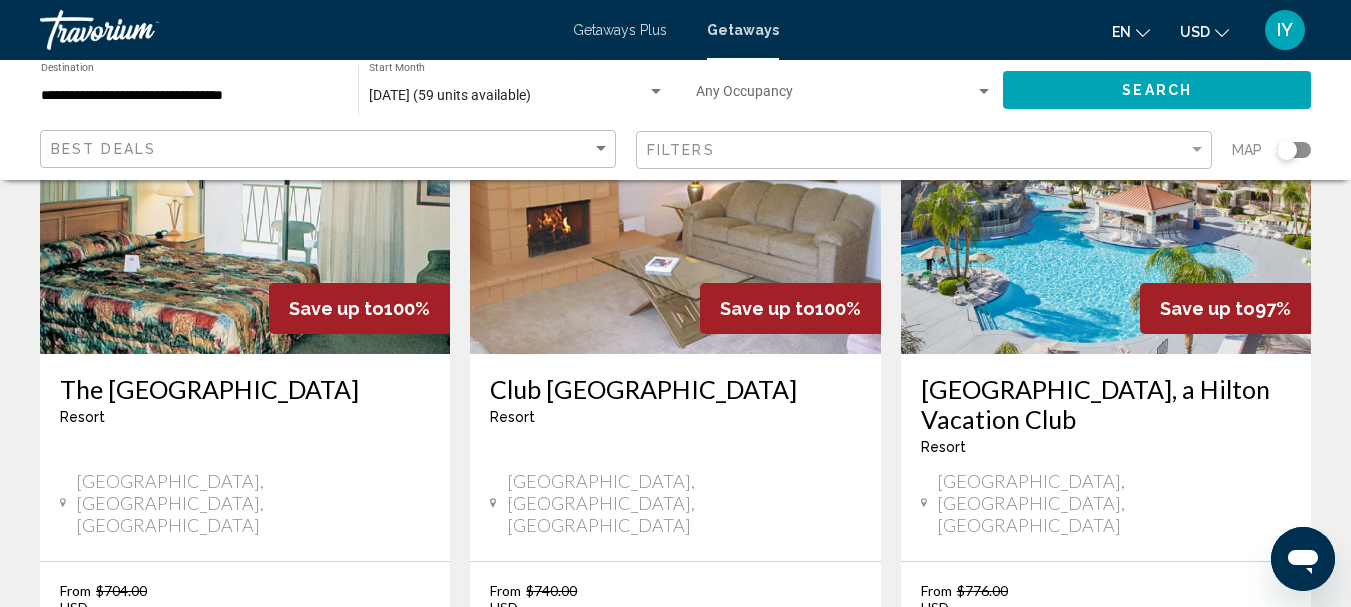 click on "Palm Canyon, a Hilton Vacation Club" at bounding box center [1106, 404] 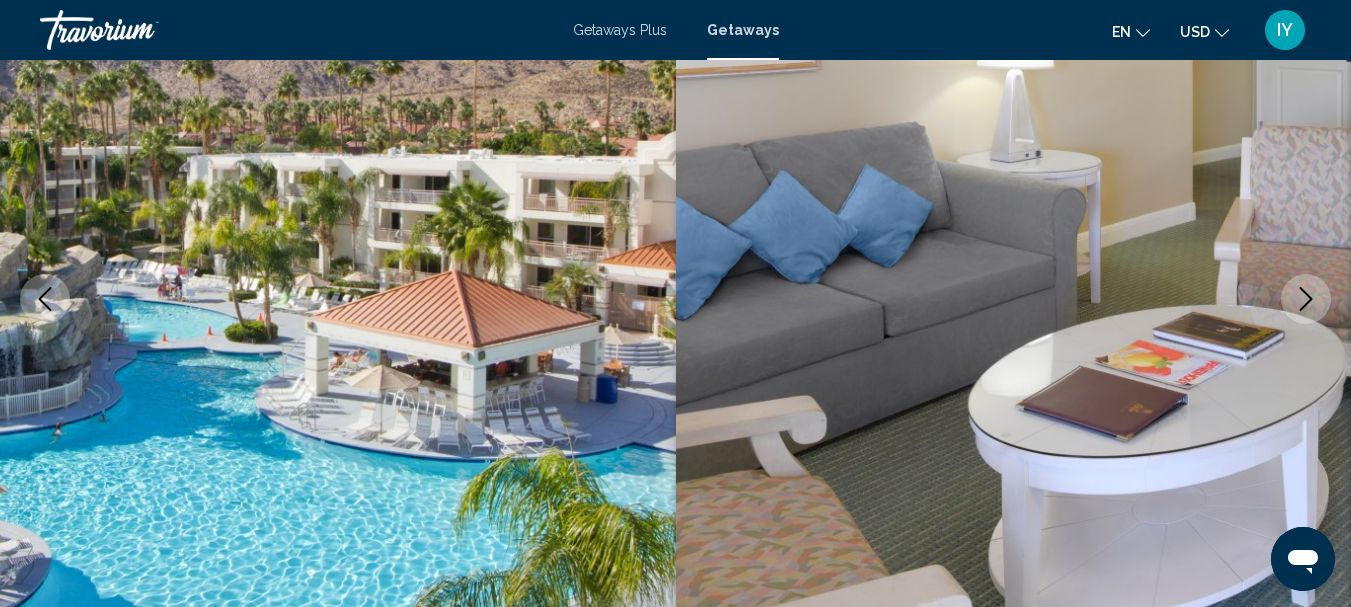 scroll, scrollTop: 232, scrollLeft: 0, axis: vertical 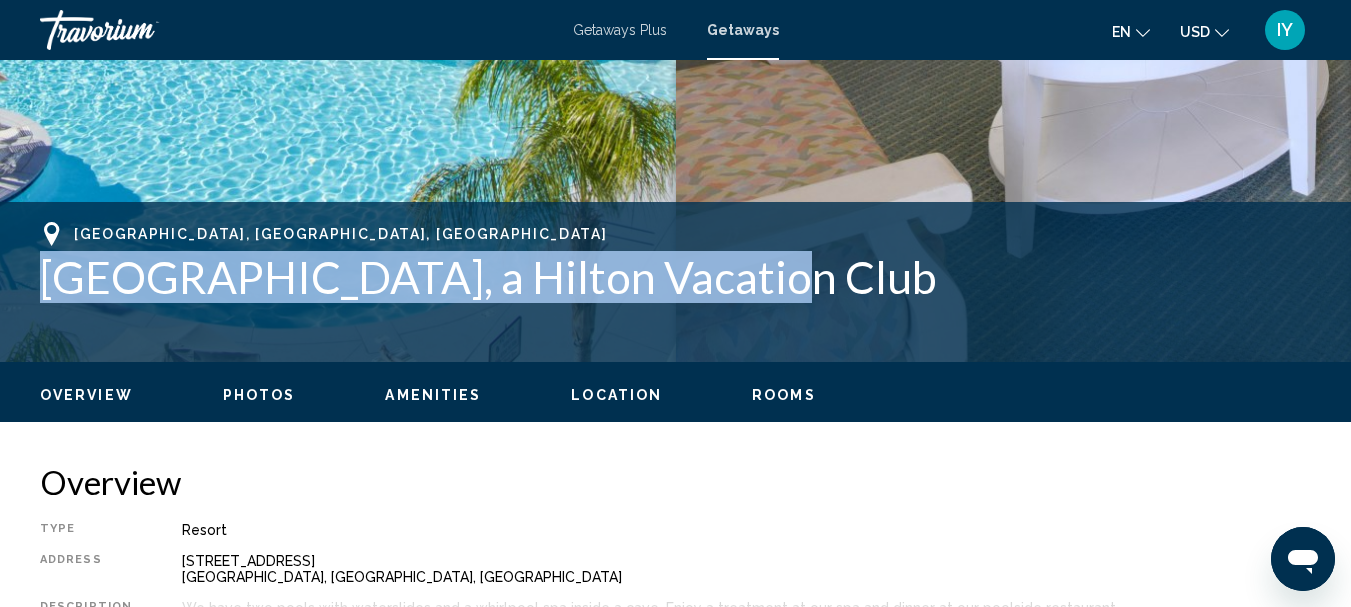 drag, startPoint x: 42, startPoint y: 277, endPoint x: 749, endPoint y: 282, distance: 707.0177 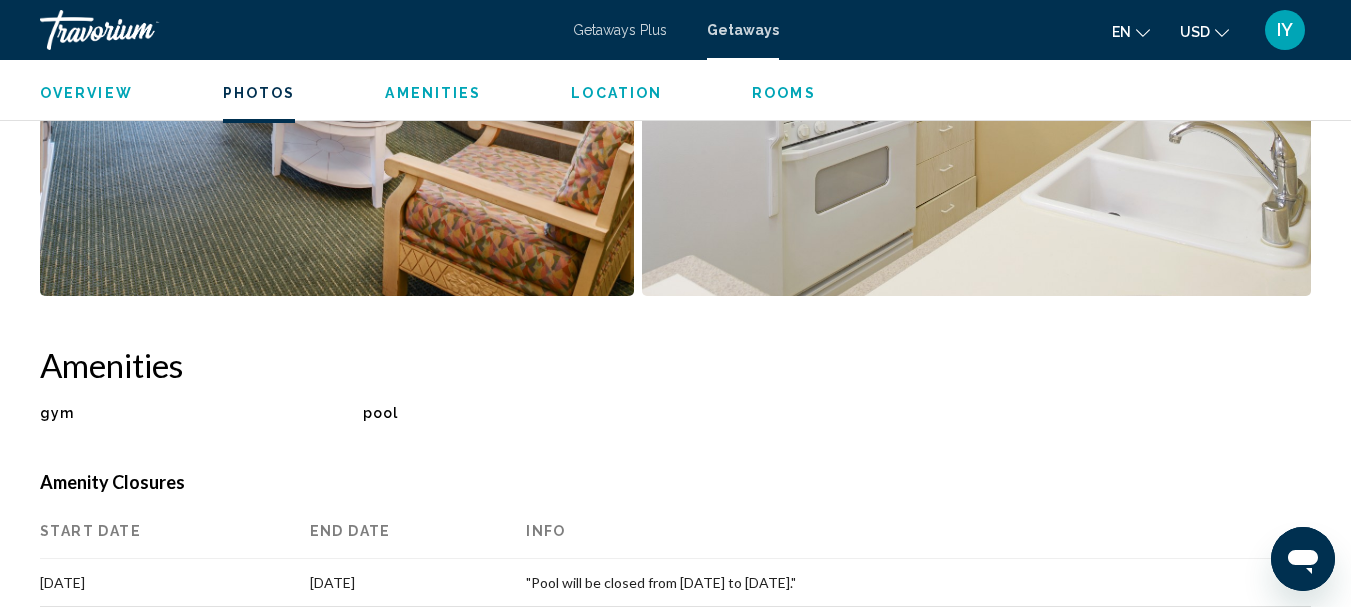 scroll, scrollTop: 1695, scrollLeft: 0, axis: vertical 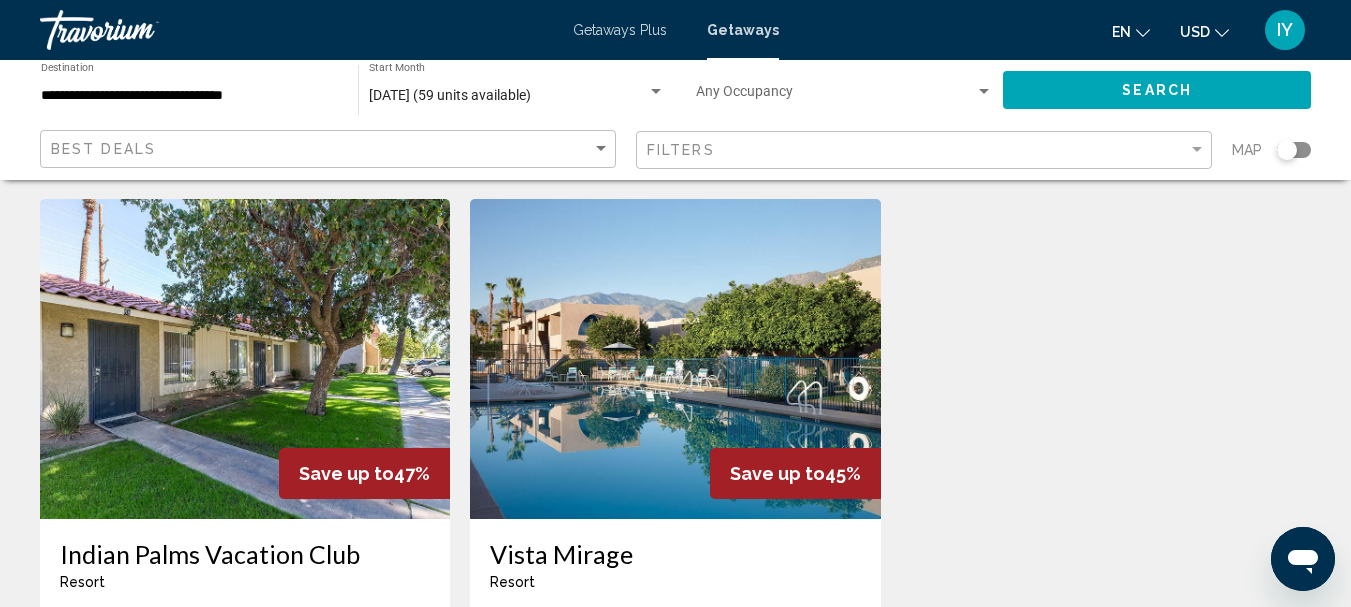 click at bounding box center [675, 359] 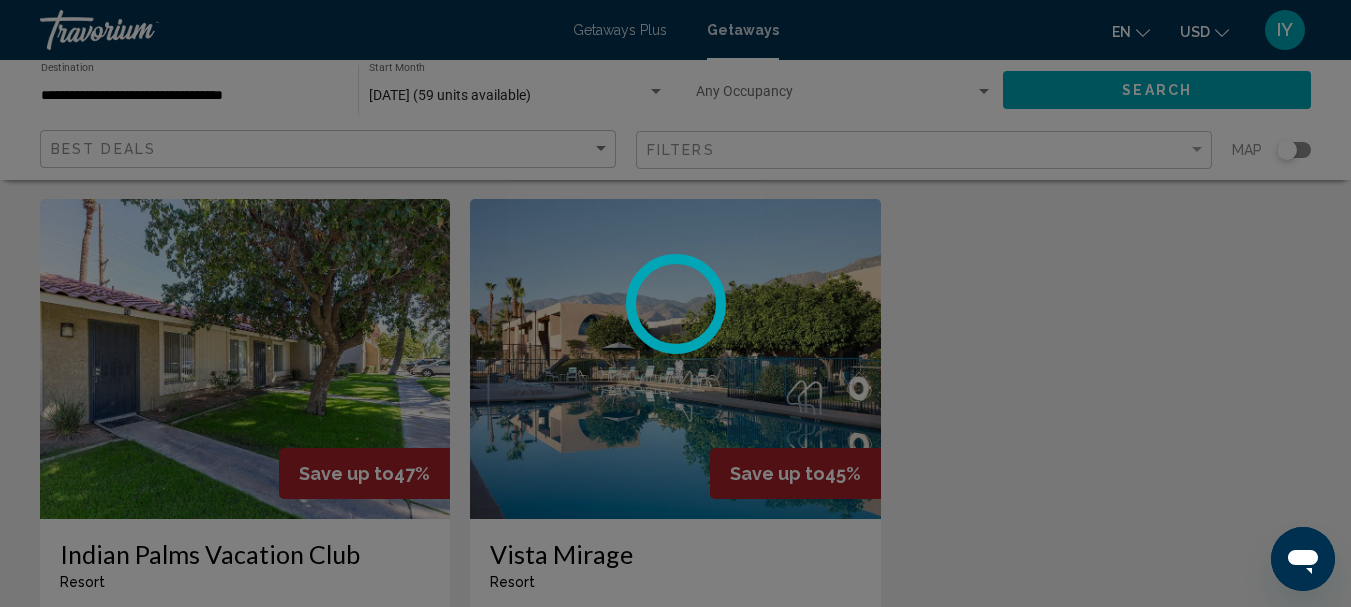 scroll, scrollTop: 232, scrollLeft: 0, axis: vertical 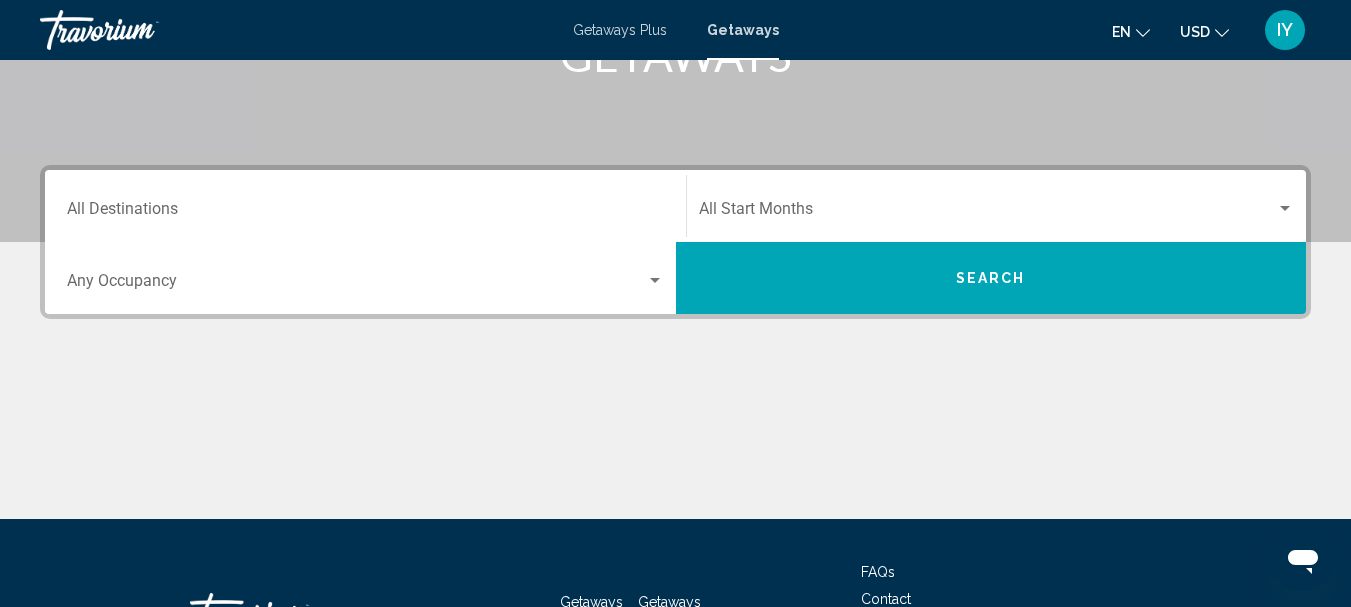 click on "Destination All Destinations" at bounding box center (365, 213) 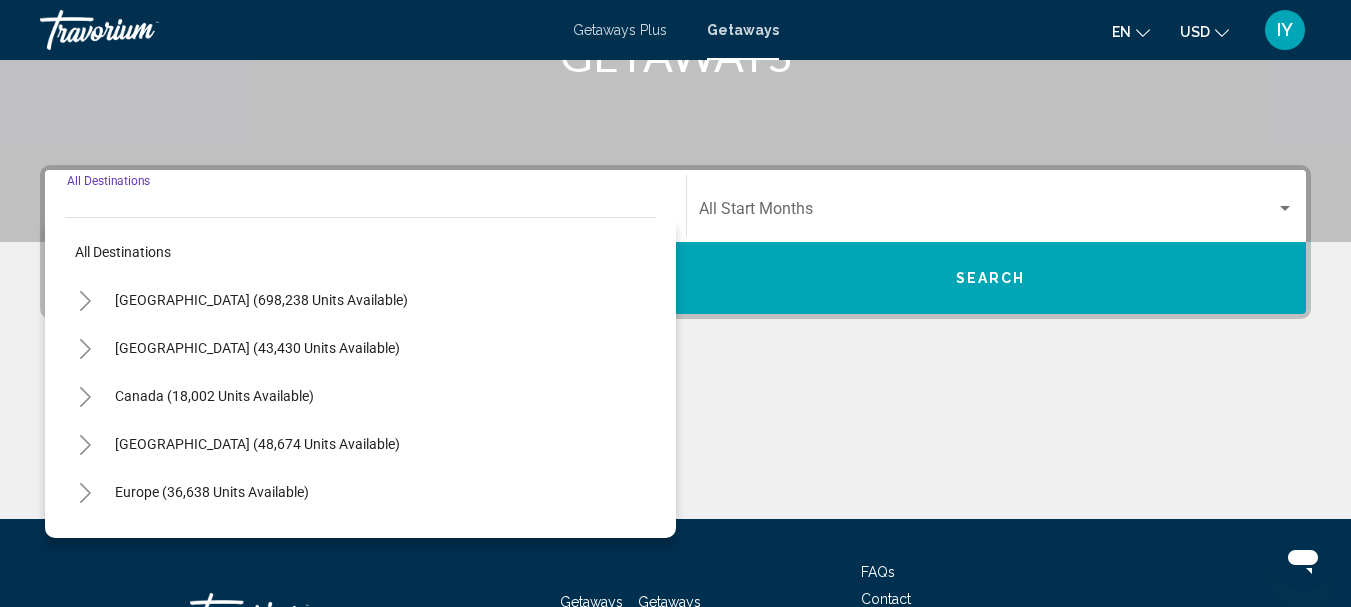 scroll, scrollTop: 458, scrollLeft: 0, axis: vertical 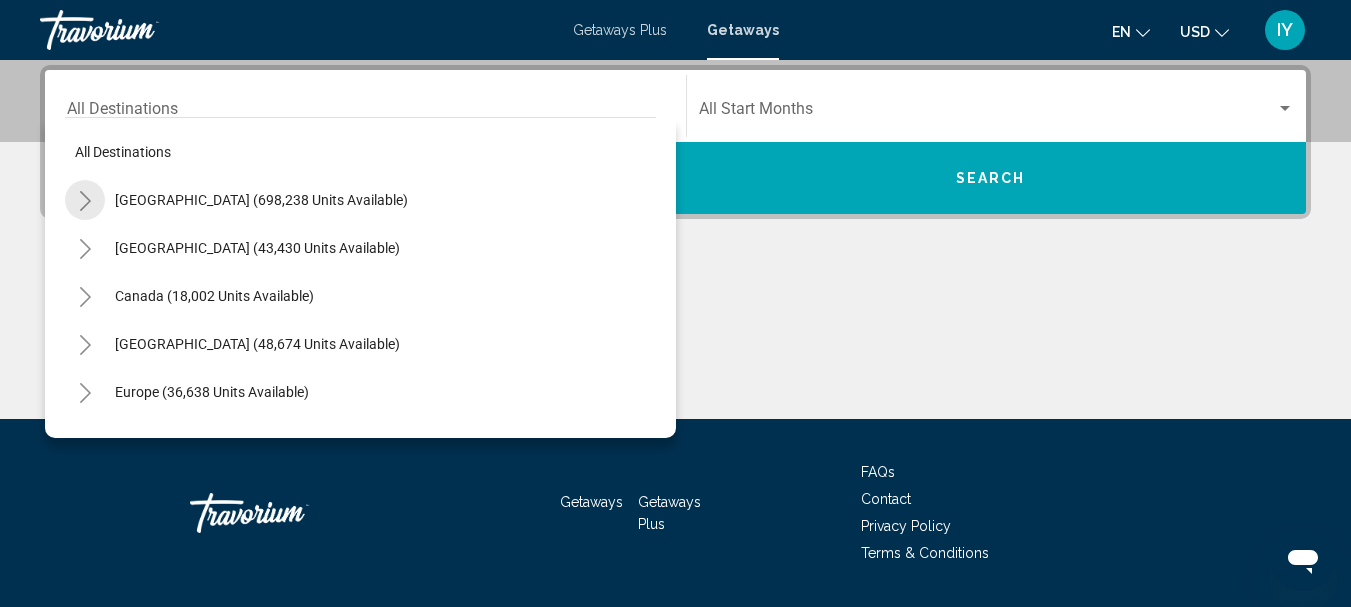 click 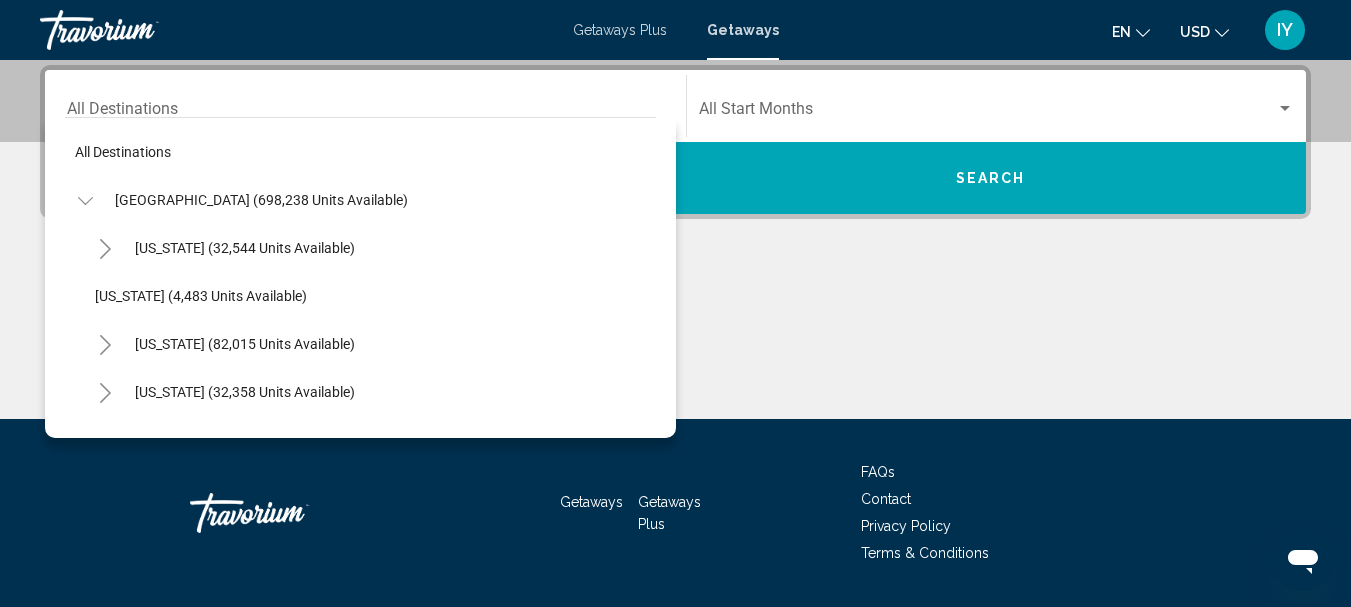 click 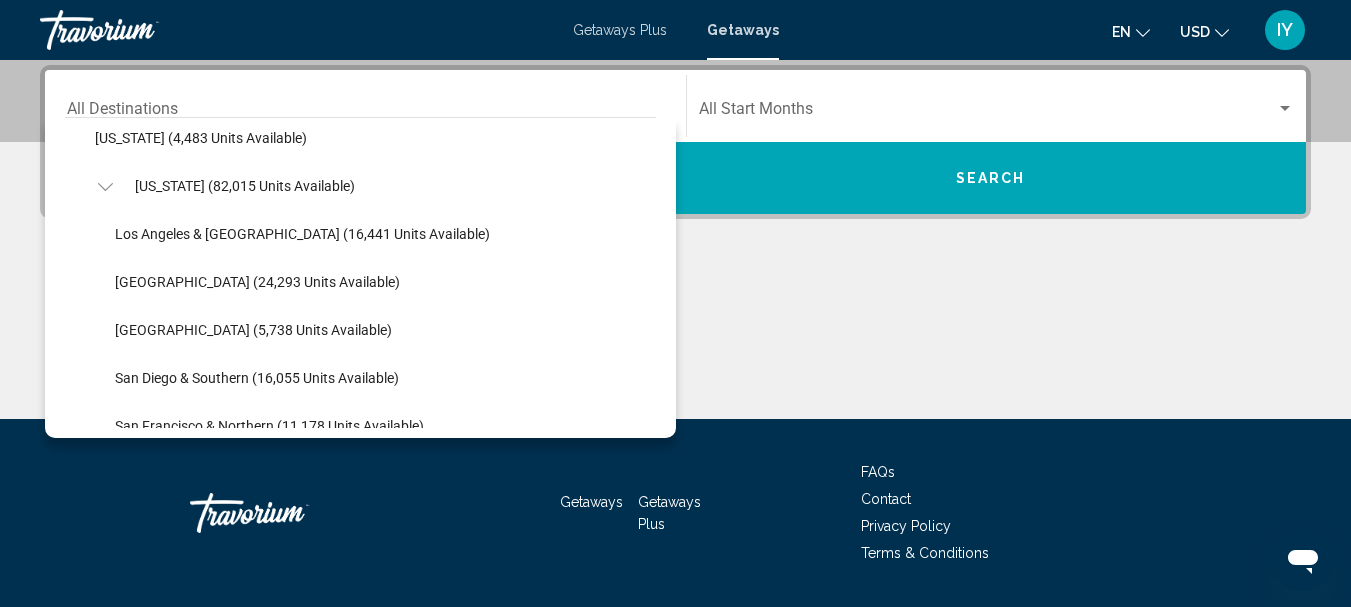 scroll, scrollTop: 248, scrollLeft: 0, axis: vertical 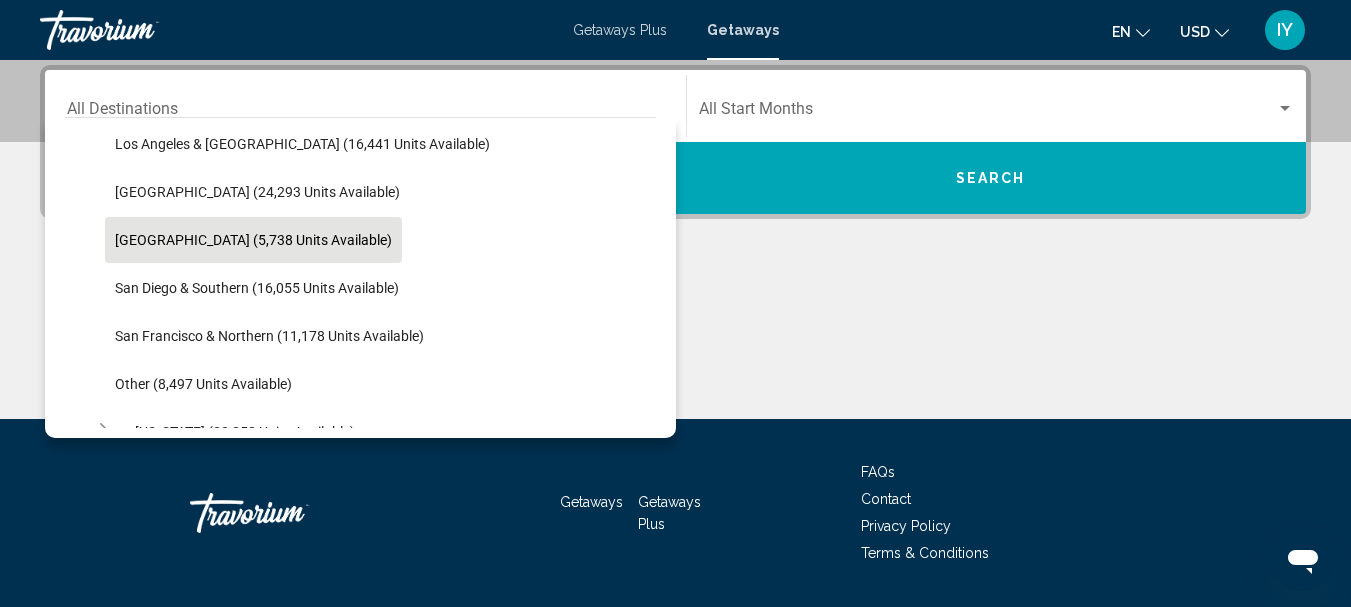 click on "Palm Springs (5,738 units available)" 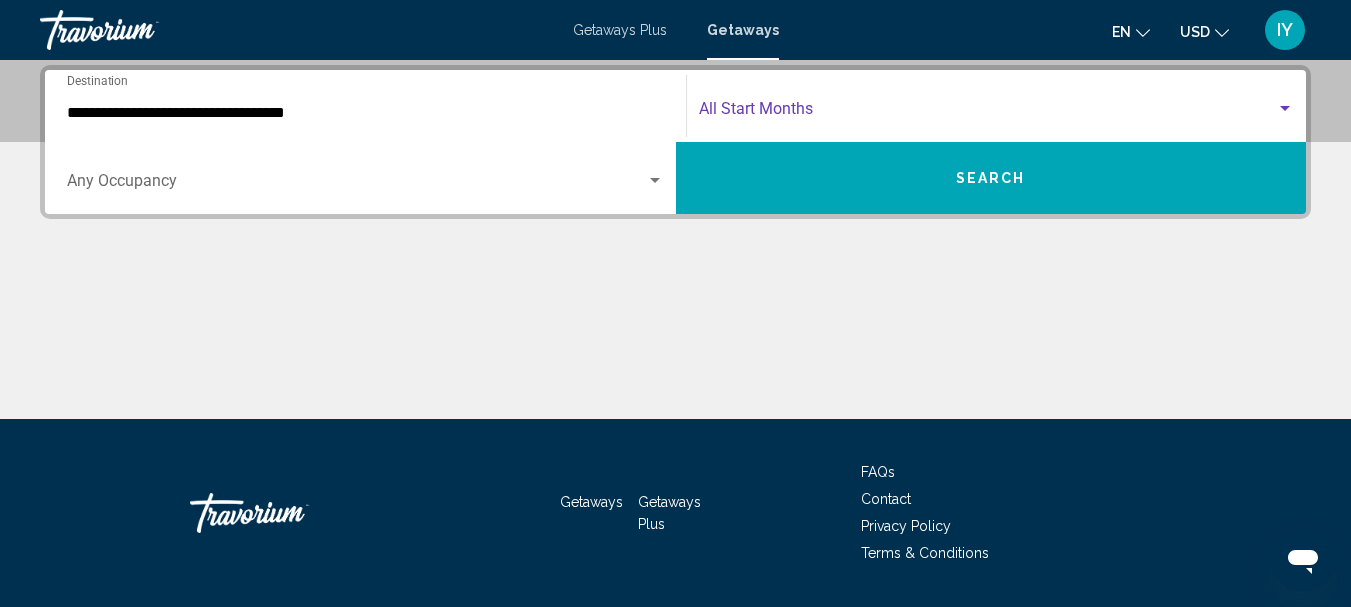 click at bounding box center [1285, 109] 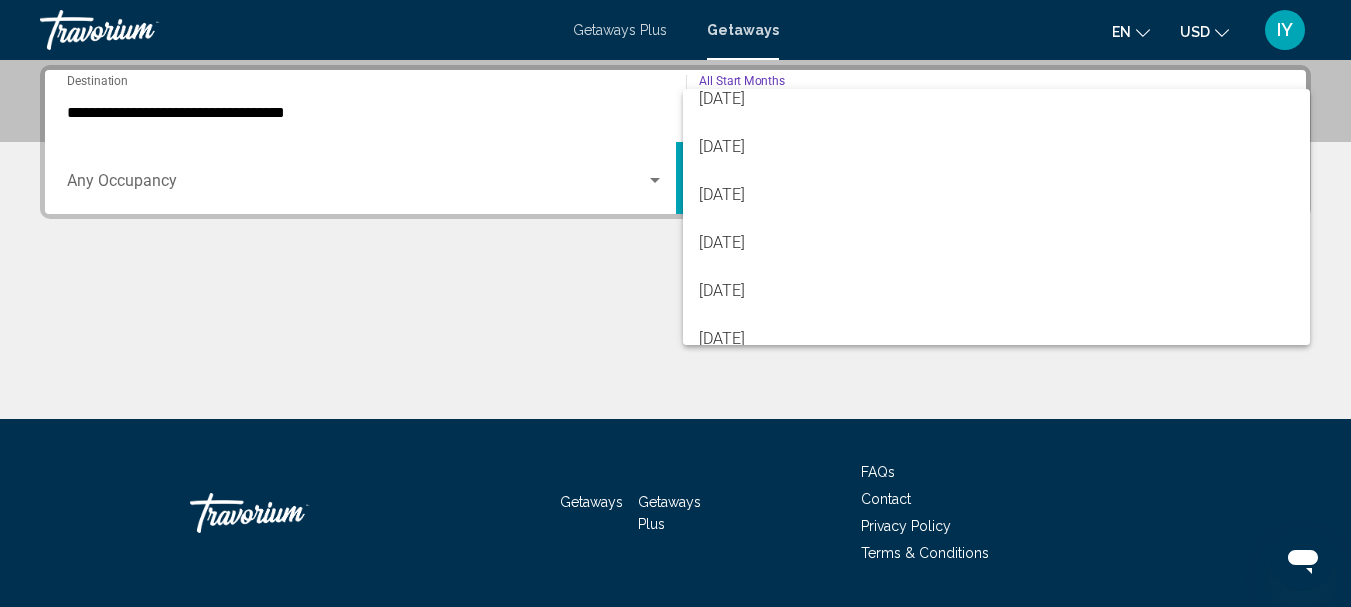 scroll, scrollTop: 245, scrollLeft: 0, axis: vertical 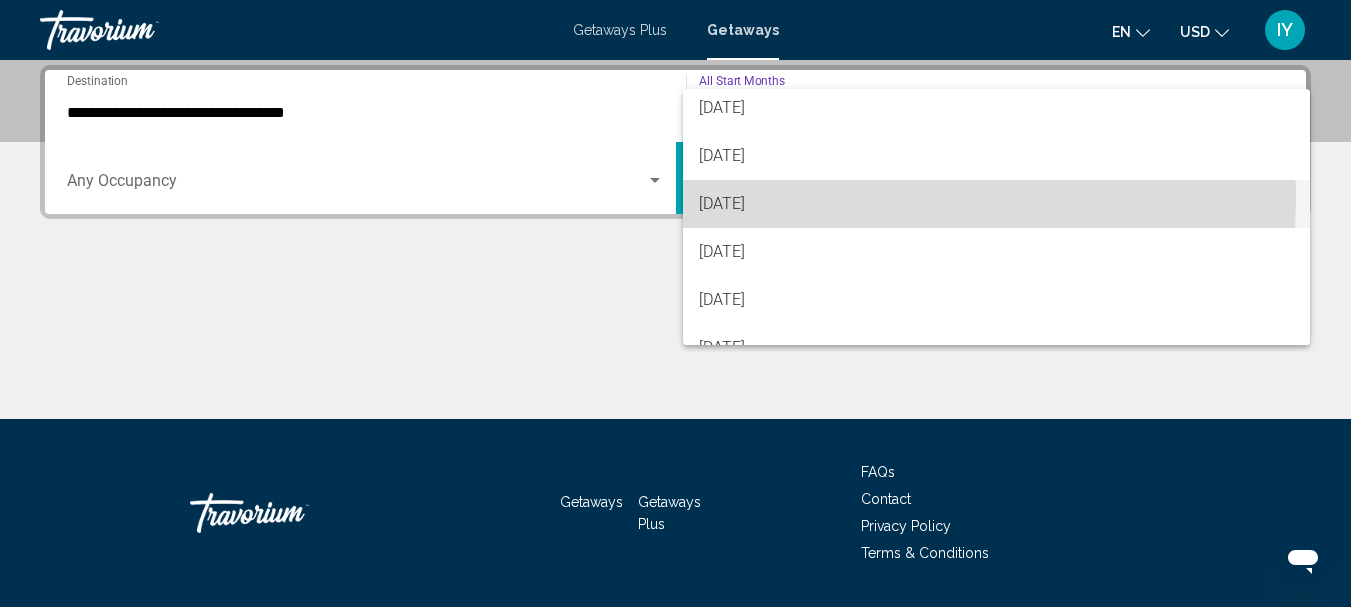 click on "January 2026" at bounding box center (997, 204) 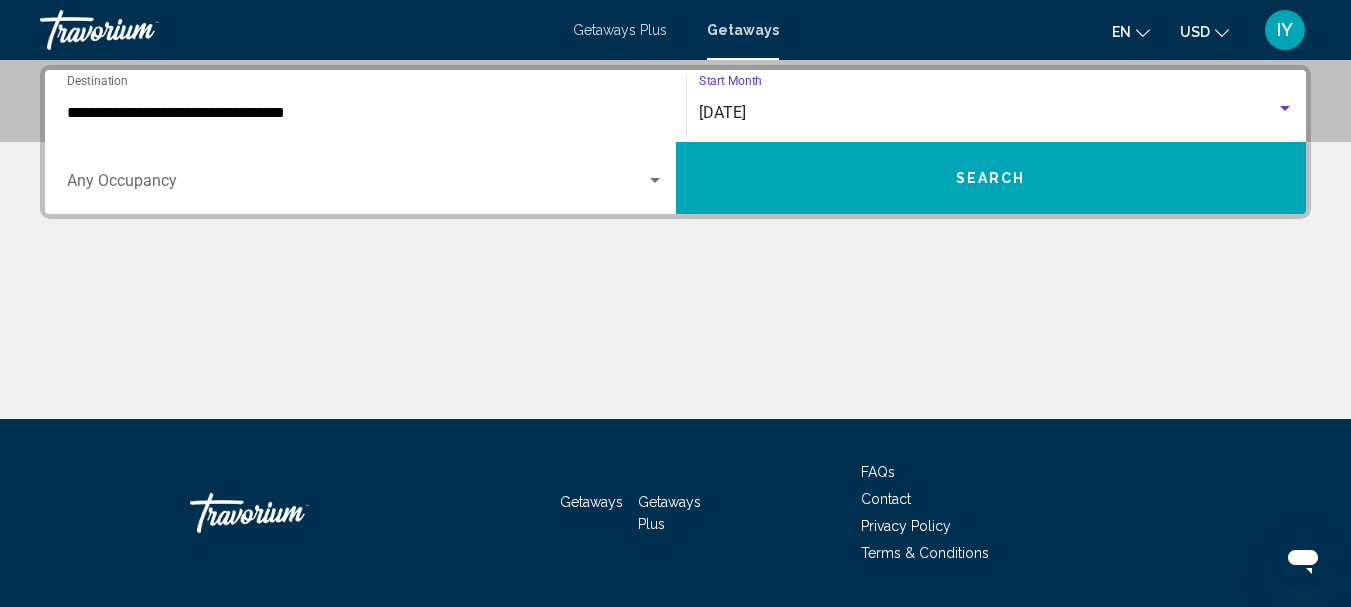 click on "Search" at bounding box center [991, 179] 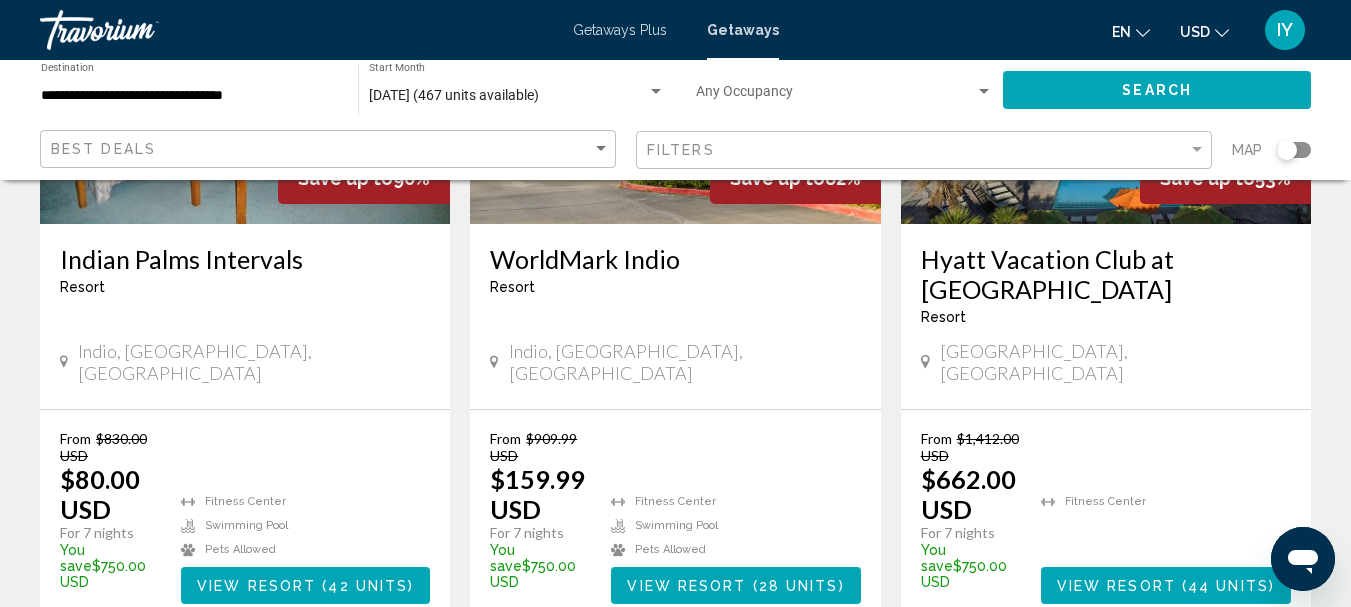 scroll, scrollTop: 2778, scrollLeft: 0, axis: vertical 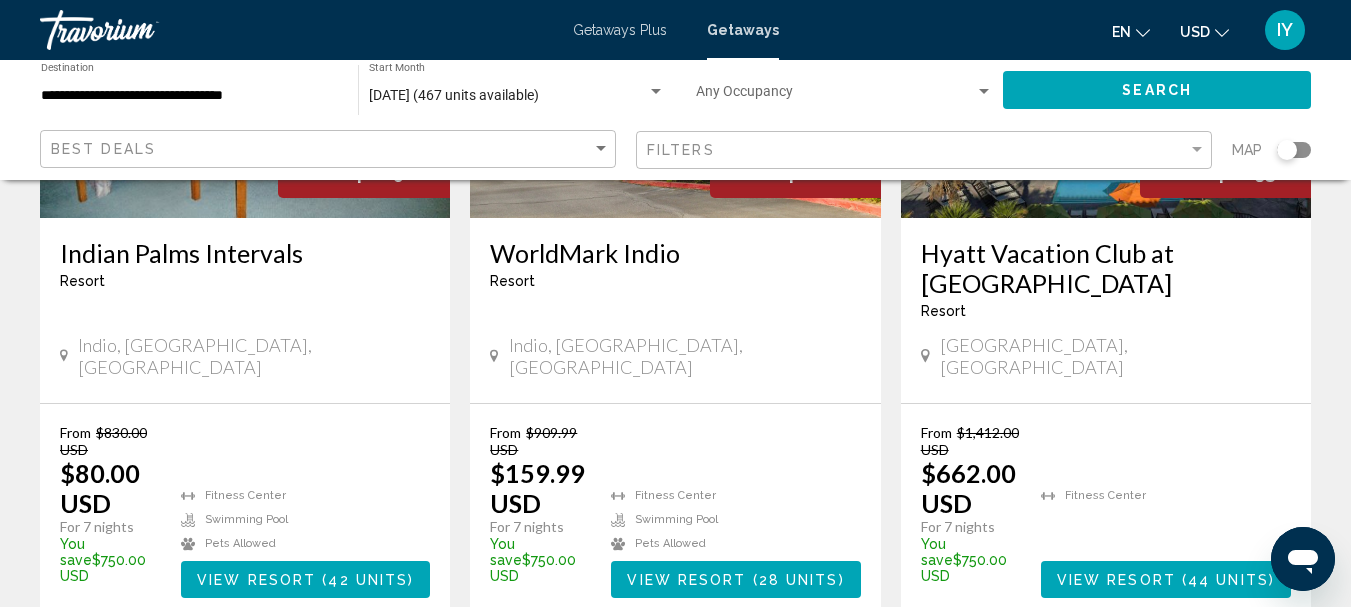 click on "page  2" at bounding box center [710, 678] 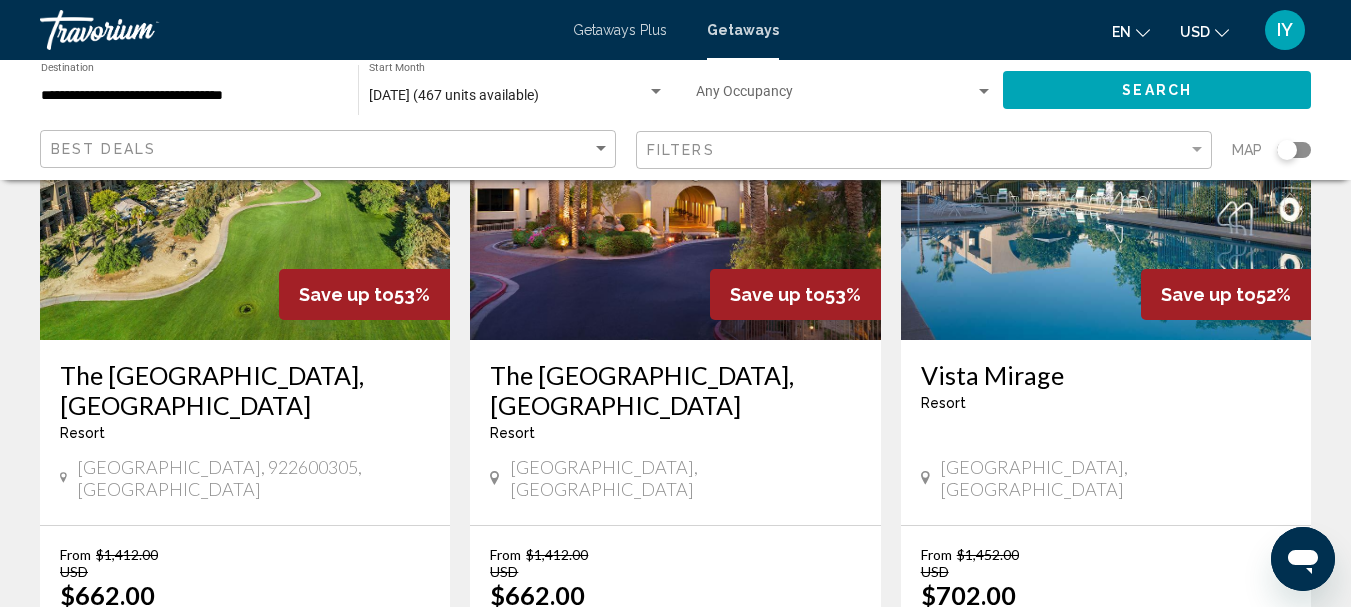 scroll, scrollTop: 0, scrollLeft: 0, axis: both 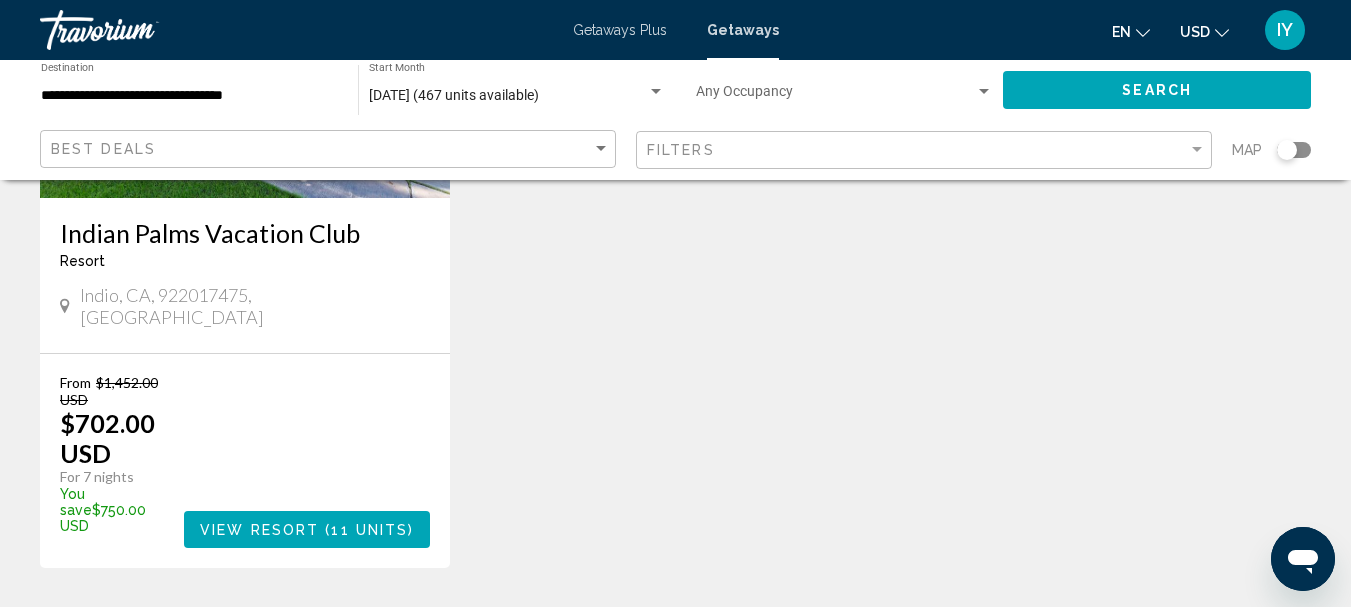 click on "1" at bounding box center [641, 628] 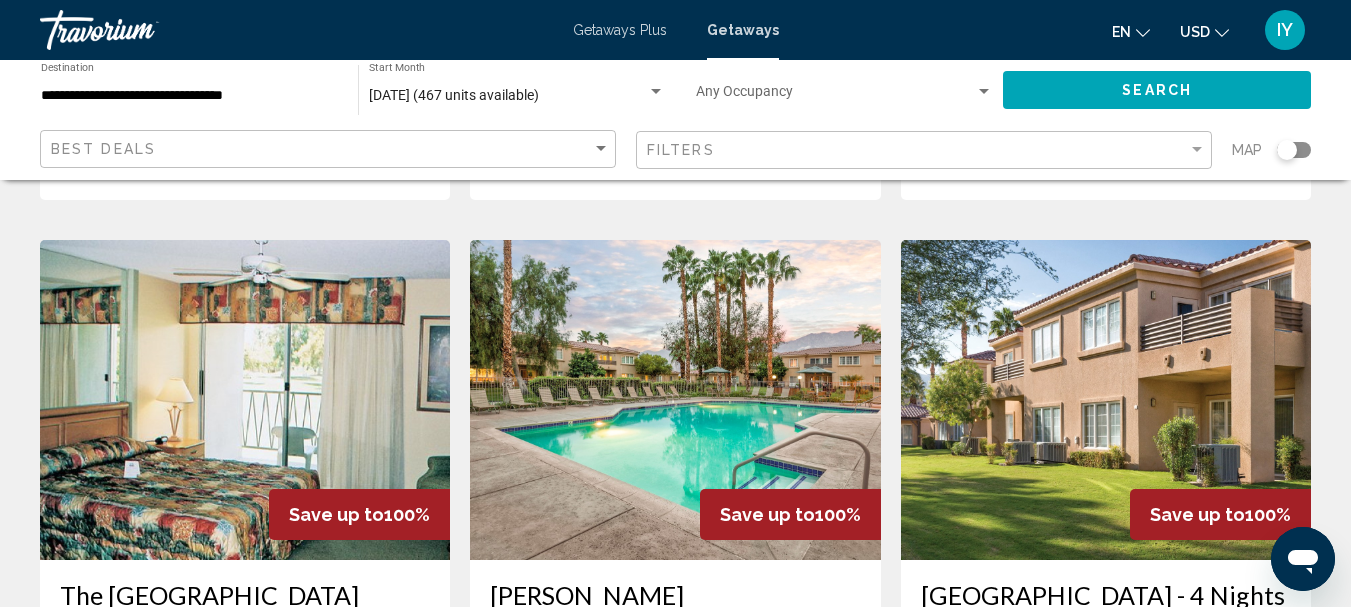 scroll, scrollTop: 1008, scrollLeft: 0, axis: vertical 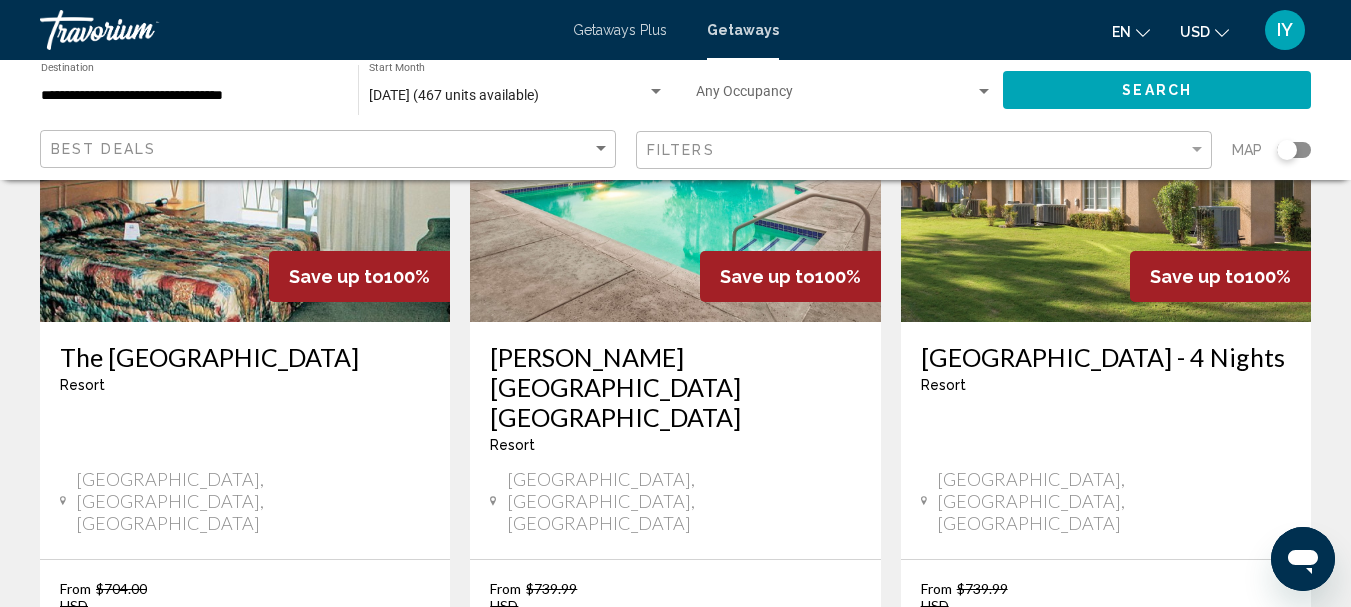 click on "WorldMark Cathedral City - 4 Nights" at bounding box center (1106, 357) 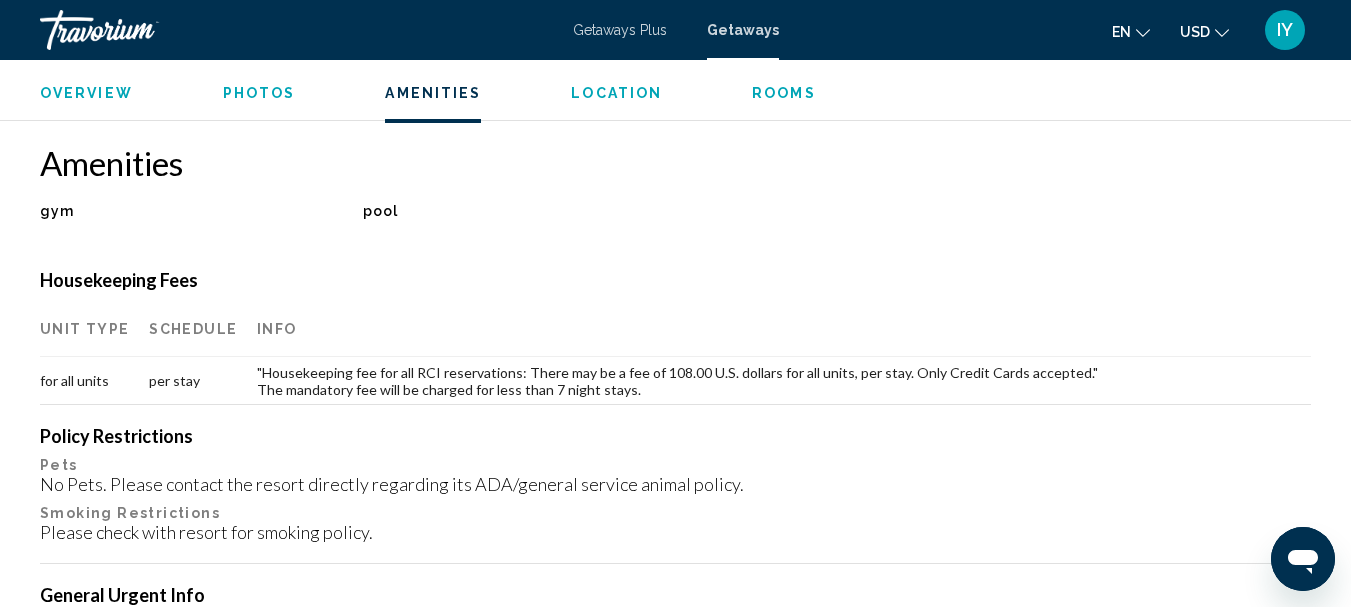 scroll, scrollTop: 1875, scrollLeft: 0, axis: vertical 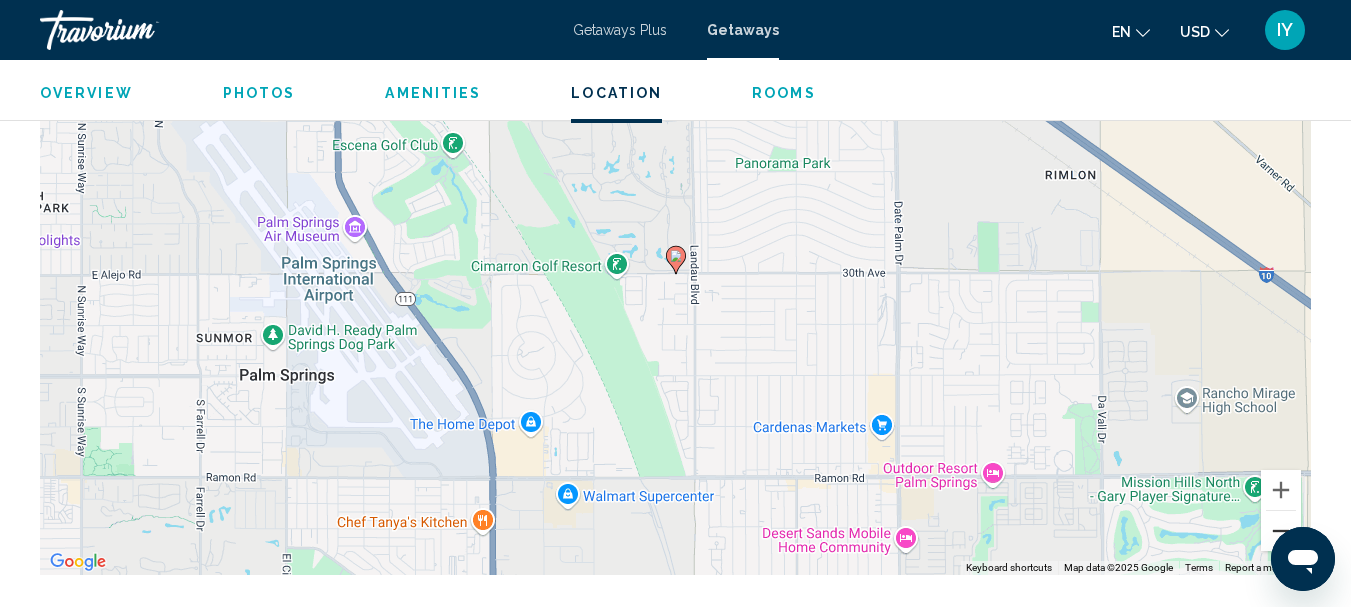 click at bounding box center (1281, 531) 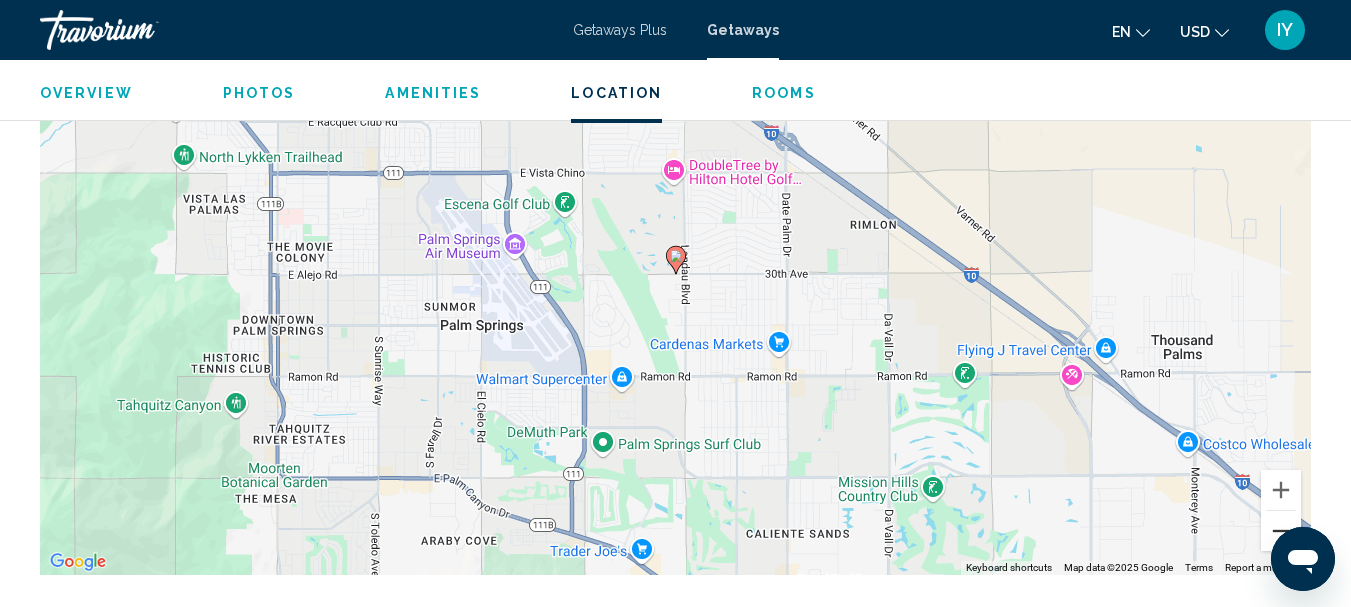 click at bounding box center [1281, 531] 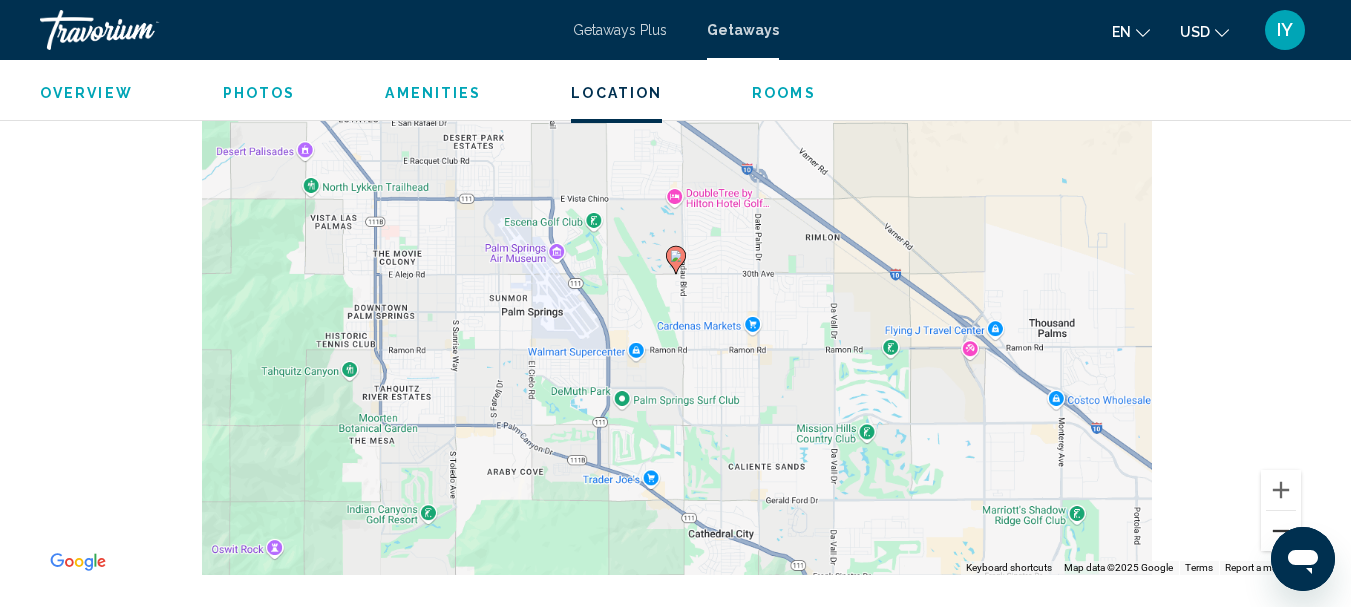 click at bounding box center (1281, 531) 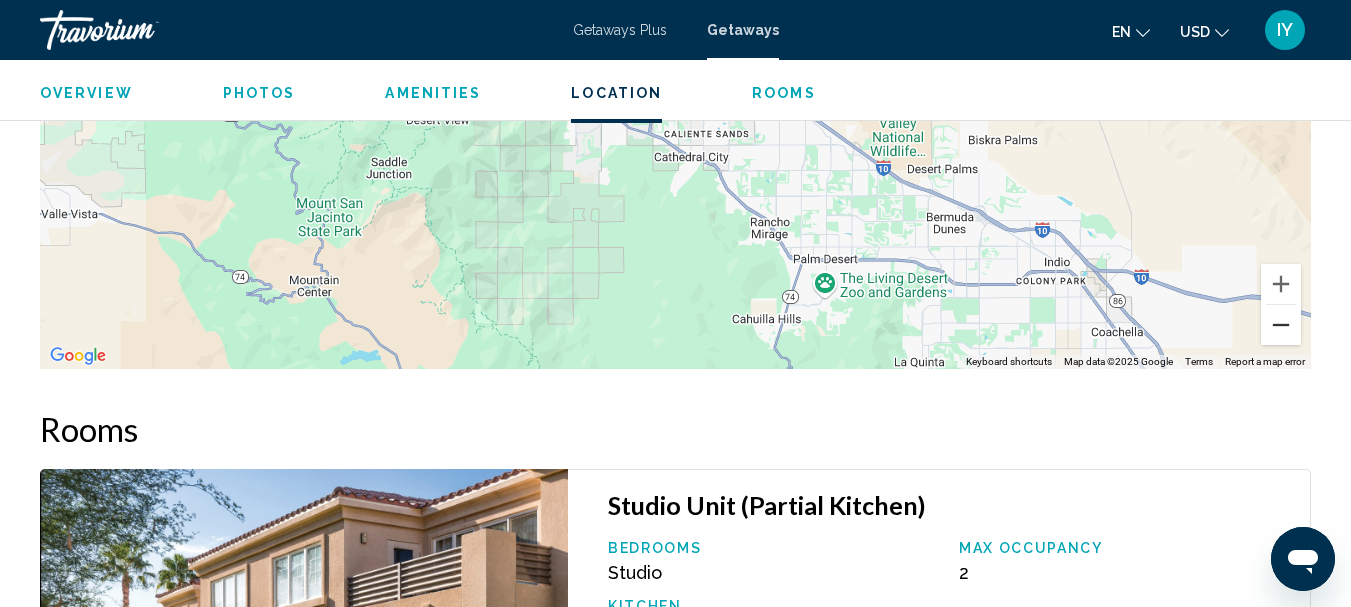 scroll, scrollTop: 3328, scrollLeft: 0, axis: vertical 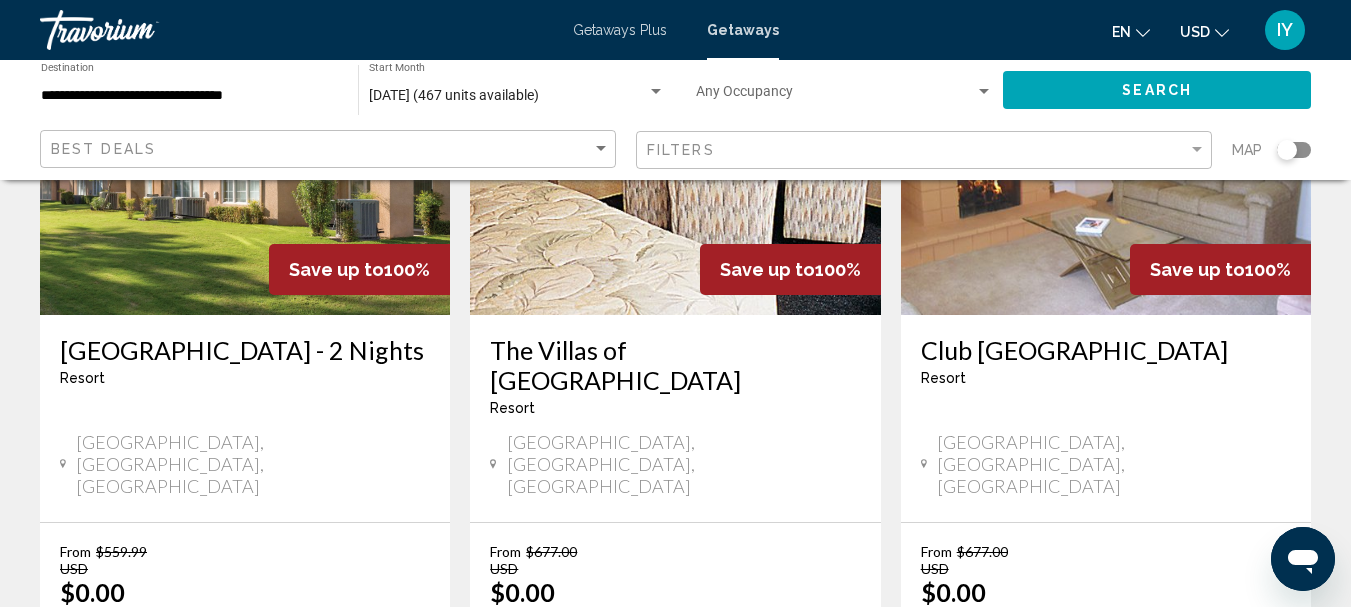 click on "WorldMark Cathedral City - 2 Nights" at bounding box center [245, 350] 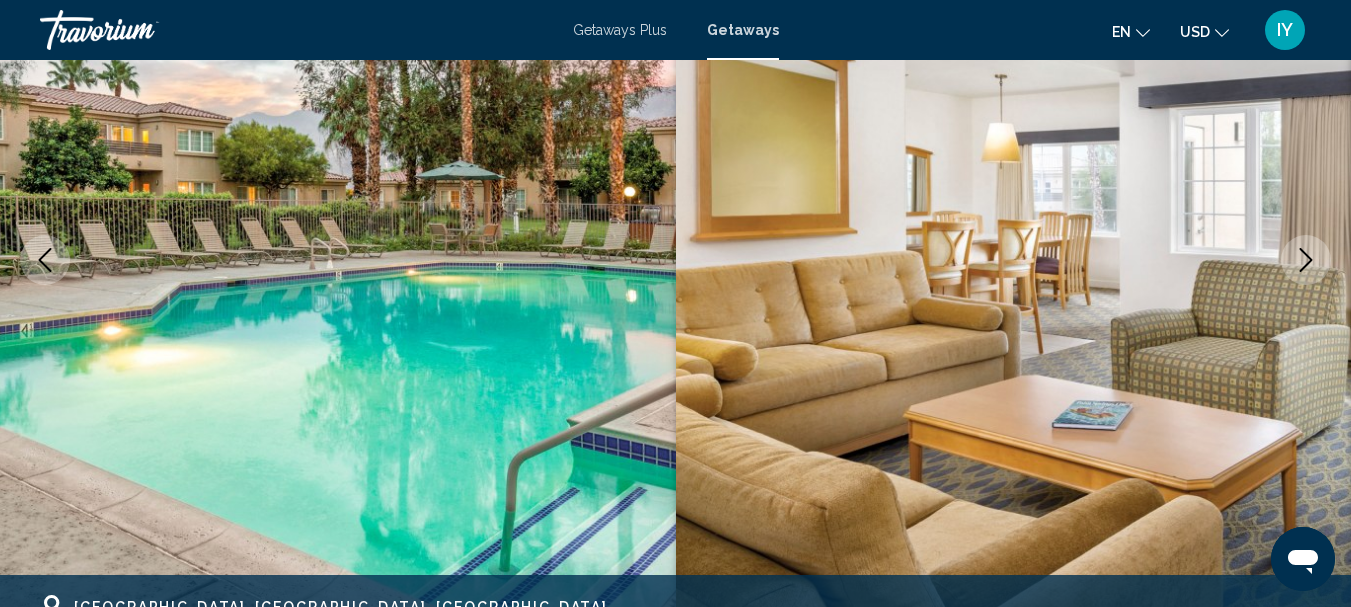 scroll, scrollTop: 232, scrollLeft: 0, axis: vertical 